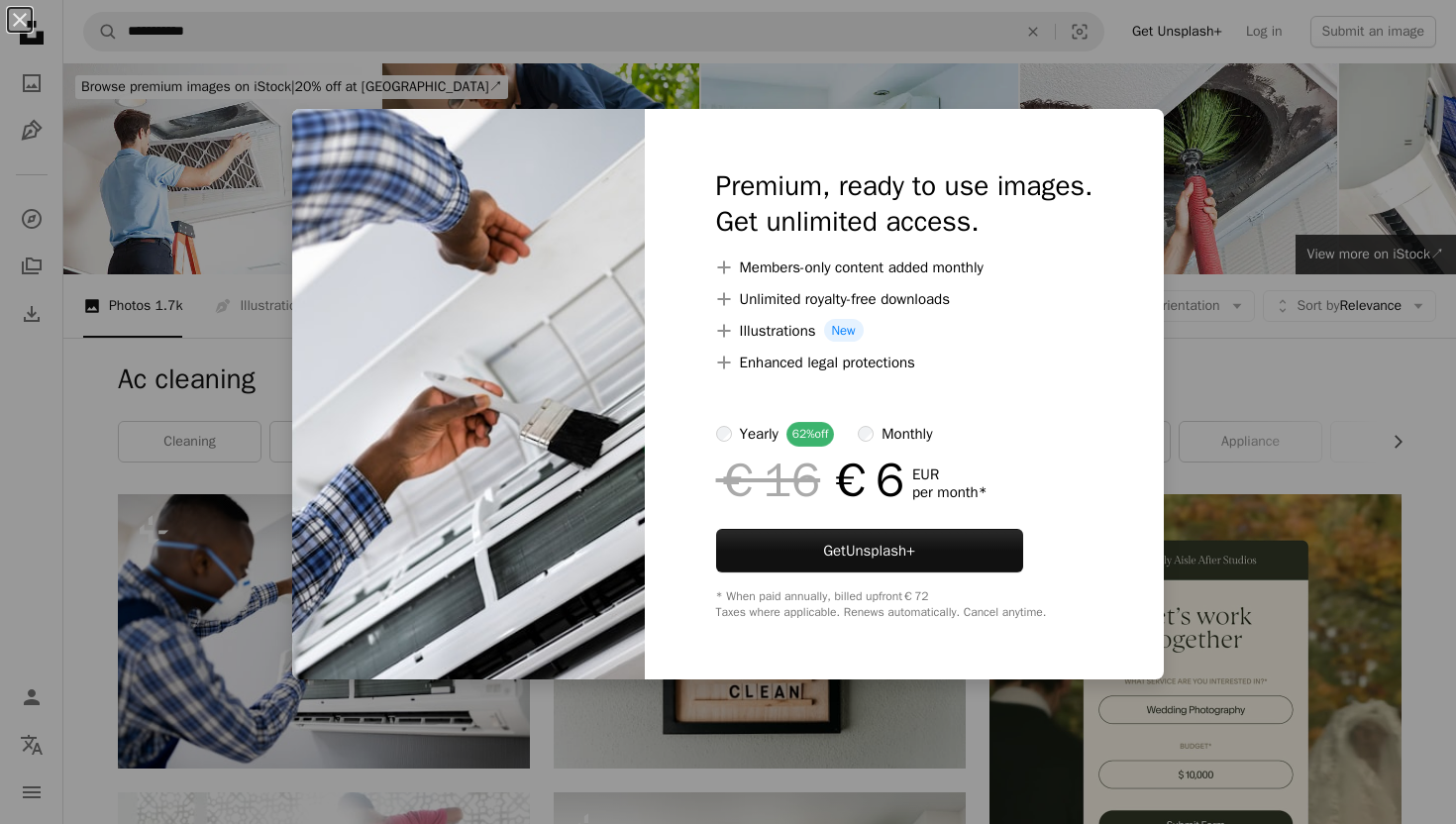 scroll, scrollTop: 1368, scrollLeft: 0, axis: vertical 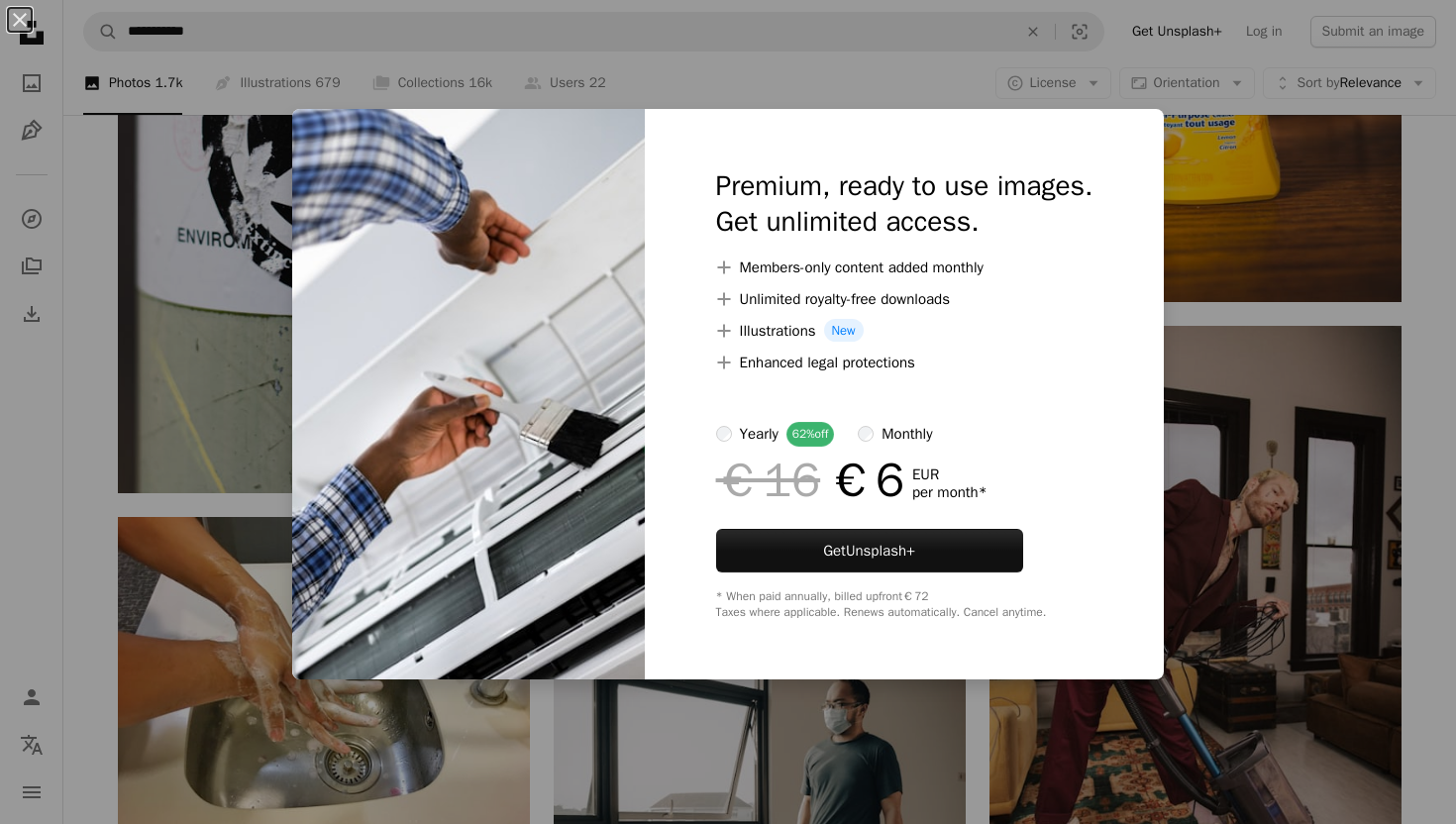 click on "An X shape Premium, ready to use images. Get unlimited access. A plus sign Members-only content added monthly A plus sign Unlimited royalty-free downloads A plus sign Illustrations  New A plus sign Enhanced legal protections yearly 62%  off monthly €16   €6 EUR per month * Get  Unsplash+ * When paid annually, billed upfront  €72 Taxes where applicable. Renews automatically. Cancel anytime." at bounding box center [728, 412] 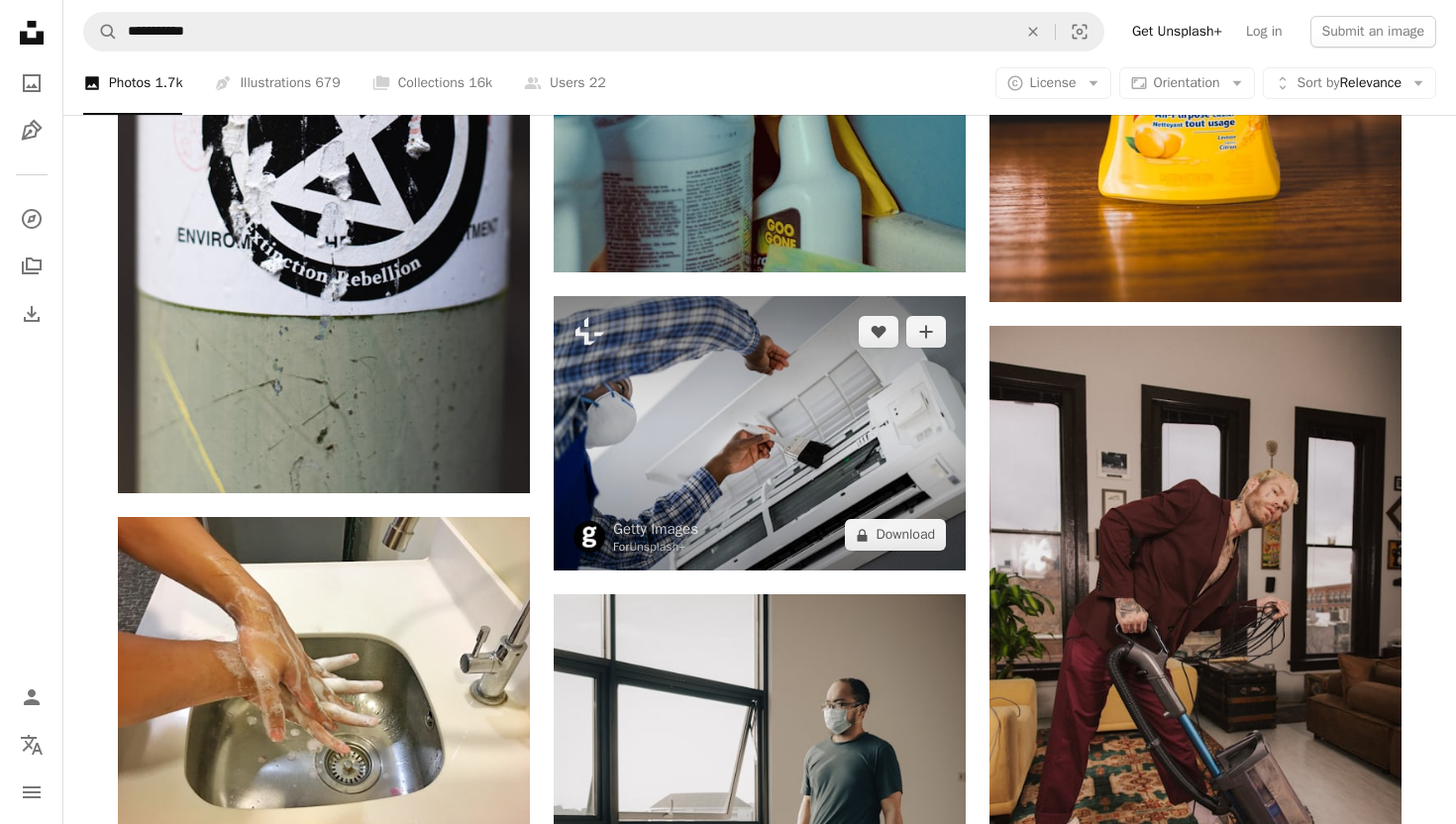 click at bounding box center [760, 433] 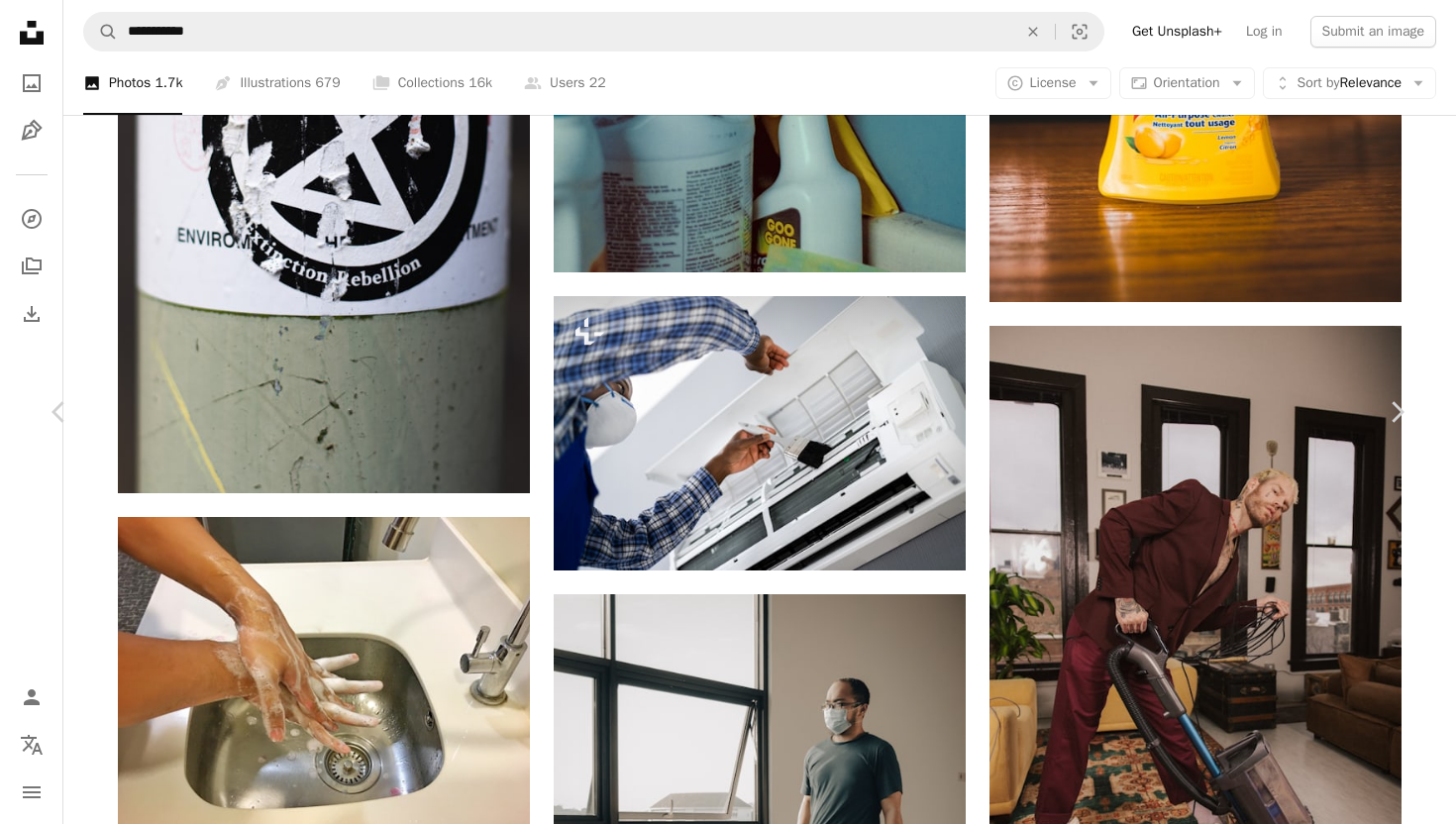 click on "More Actions" 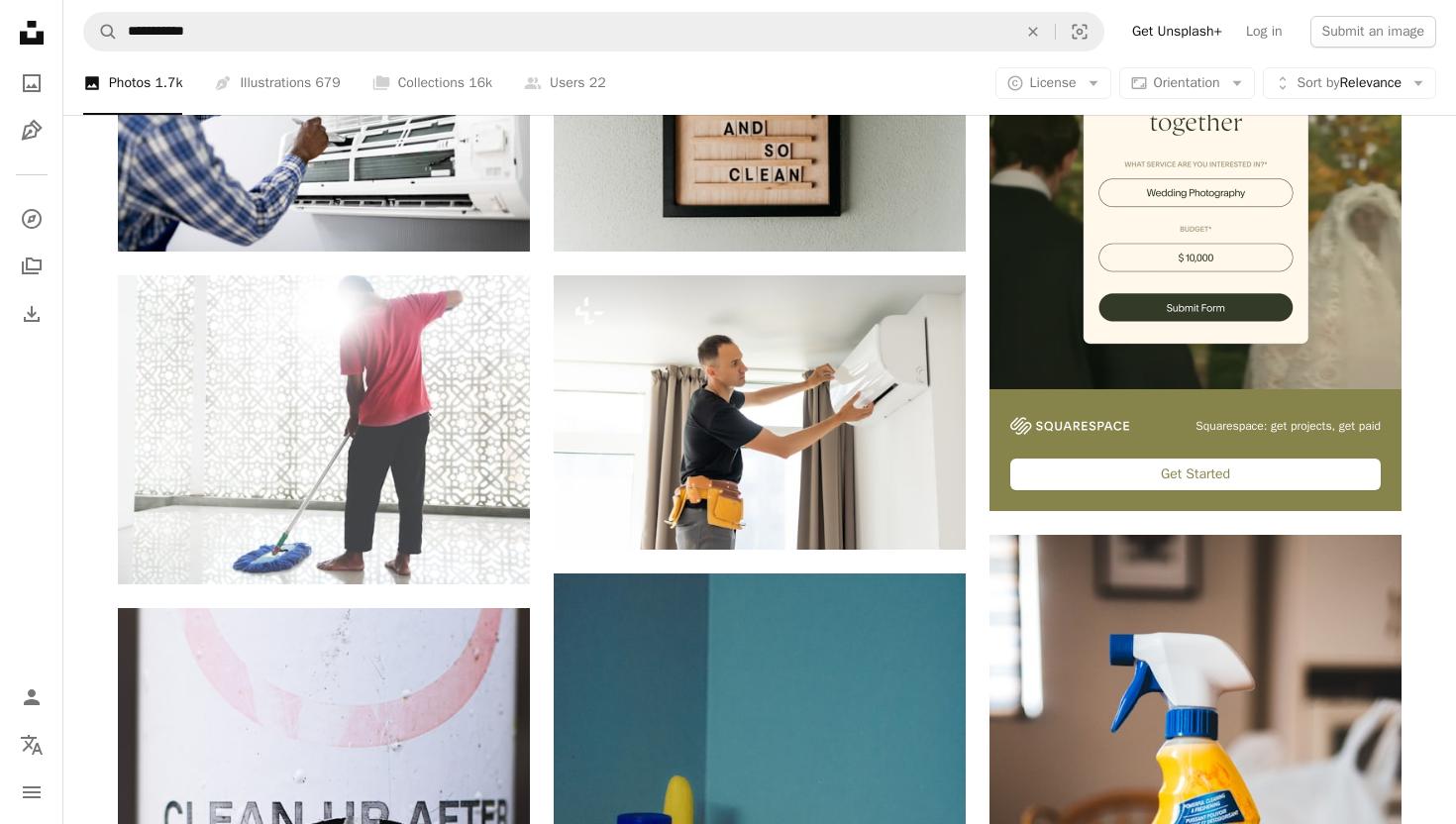 scroll, scrollTop: 0, scrollLeft: 0, axis: both 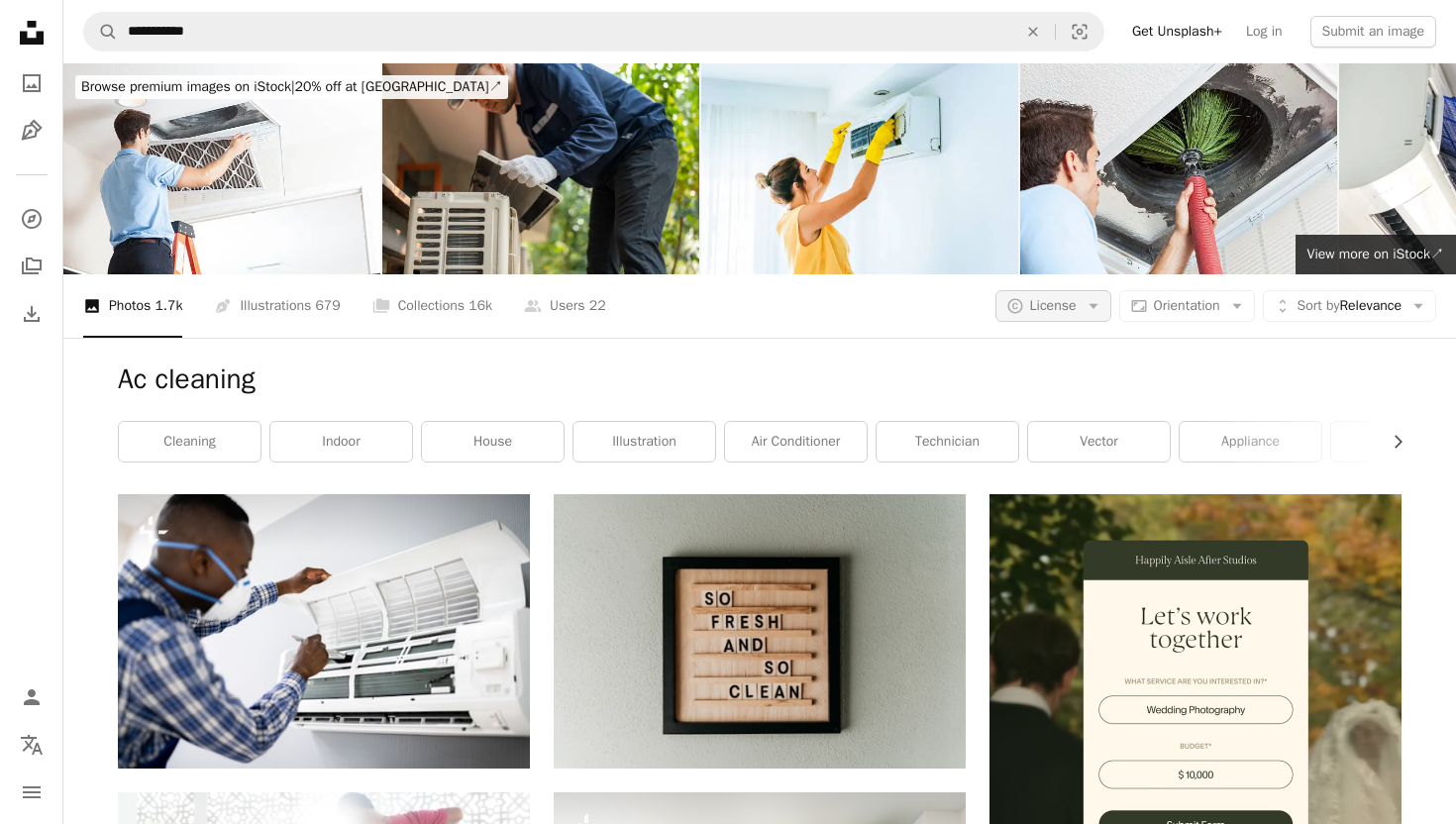 click on "Arrow down" 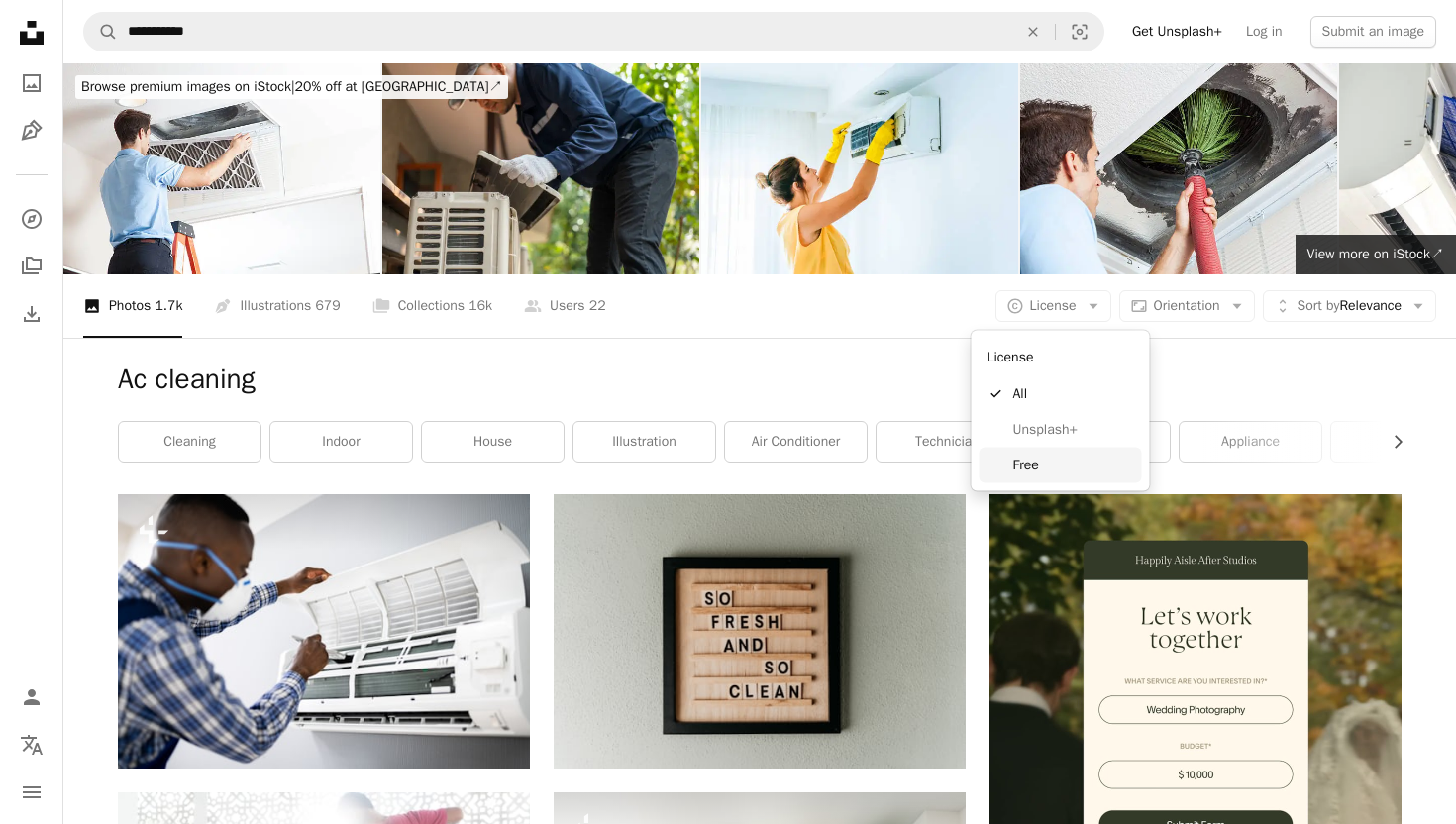 click on "Free" at bounding box center [1061, 464] 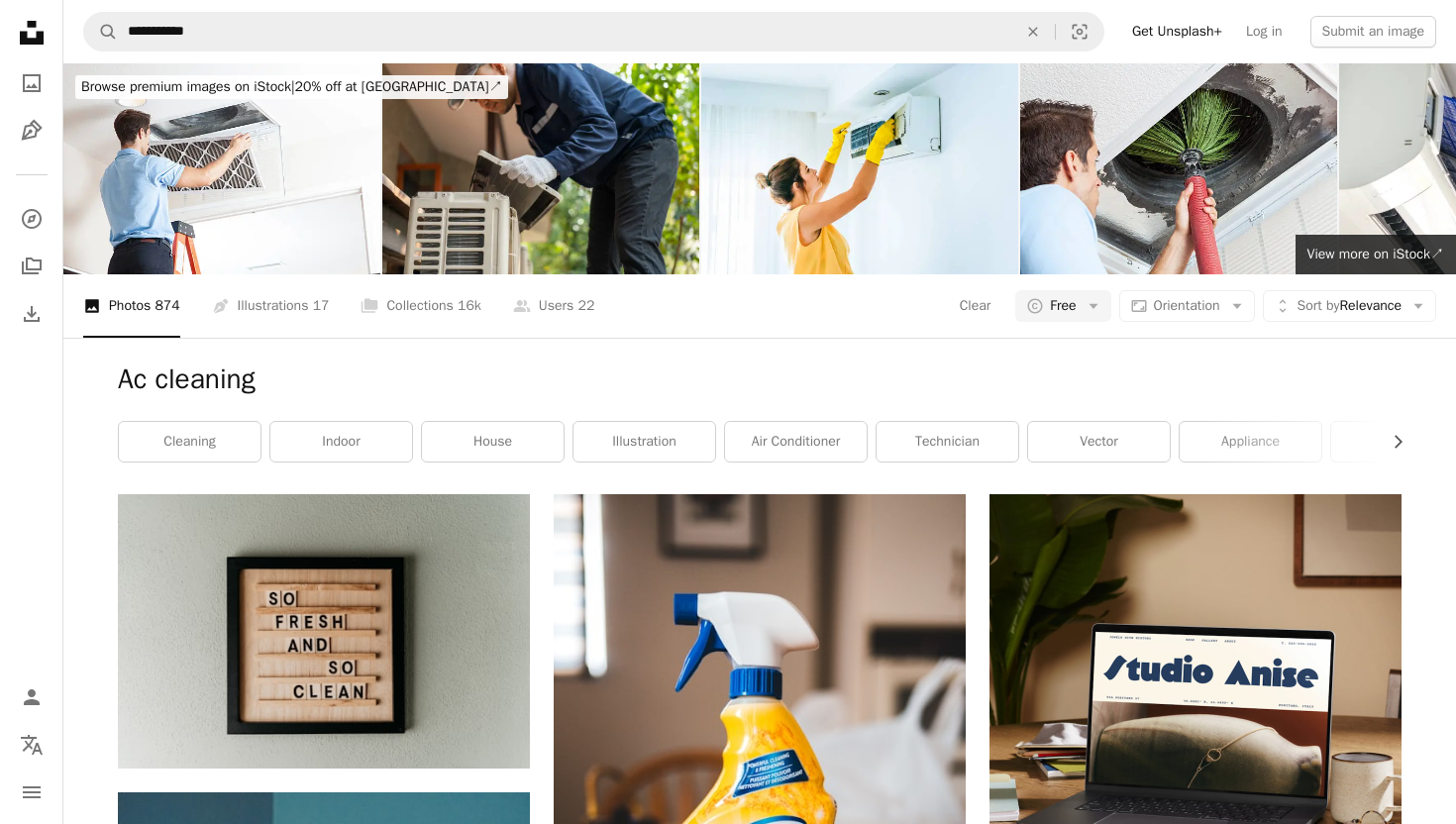 click on "Ac cleaning" at bounding box center (760, 379) 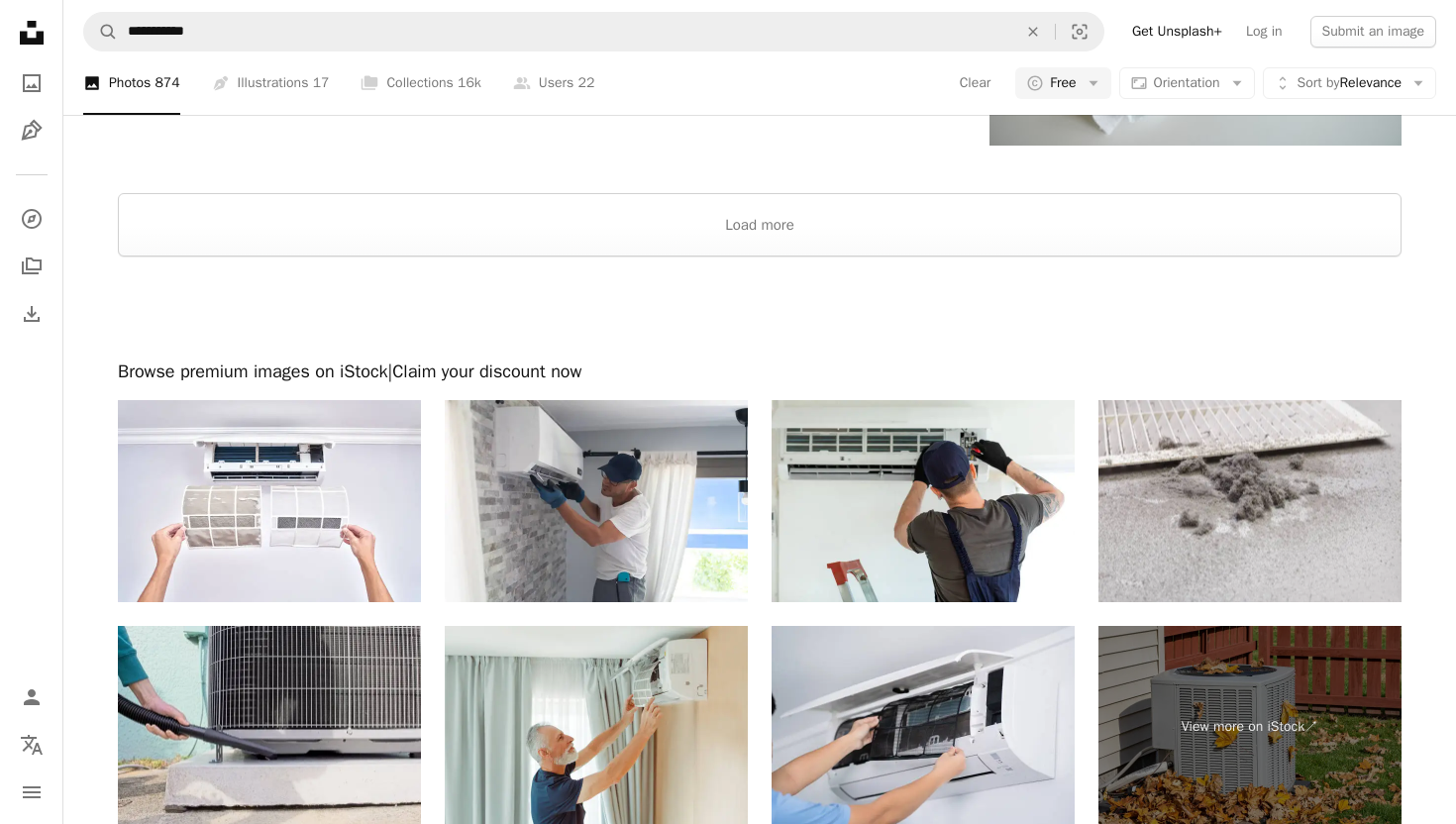 scroll, scrollTop: 4073, scrollLeft: 0, axis: vertical 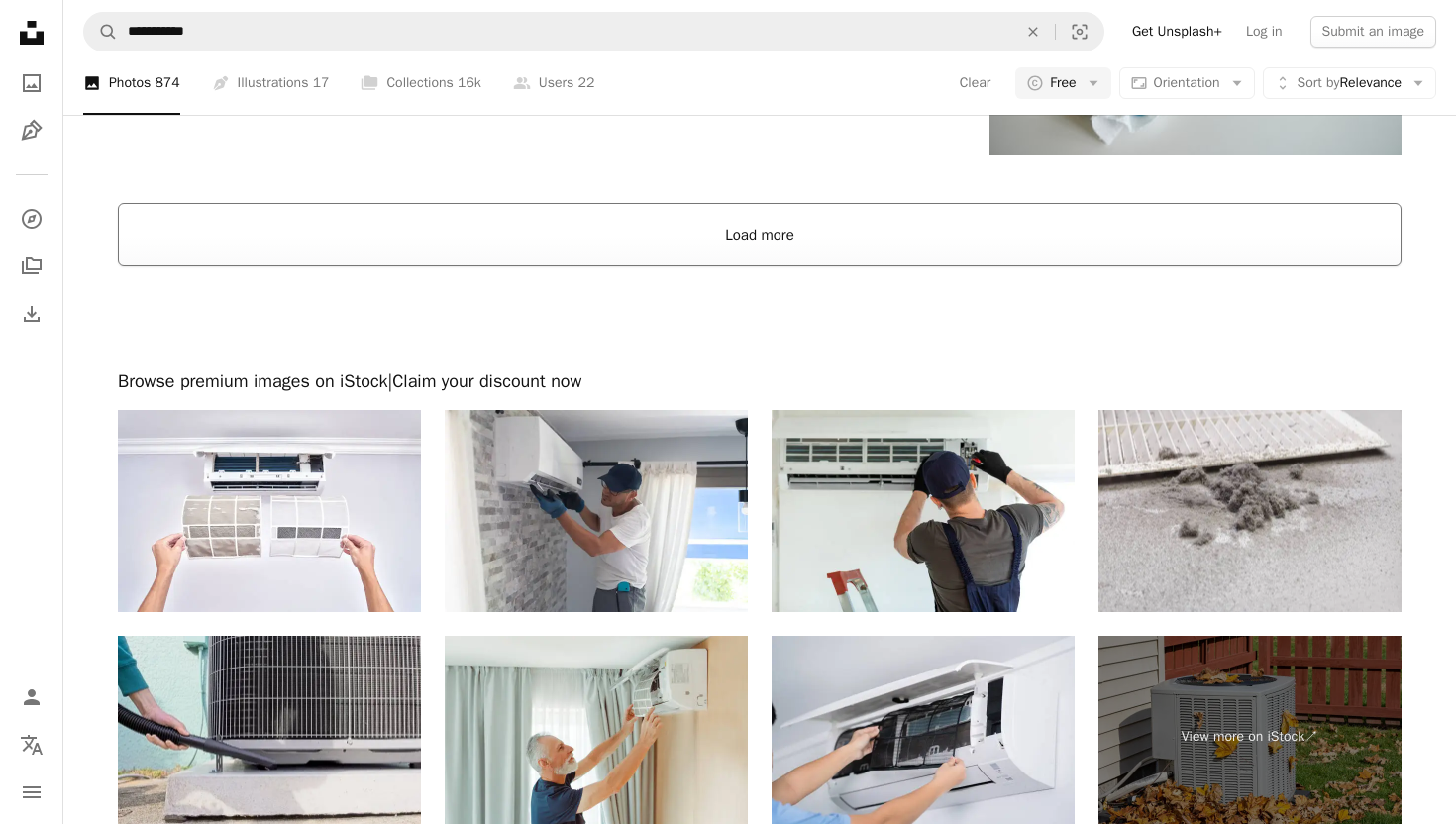 click on "Load more" at bounding box center [760, 235] 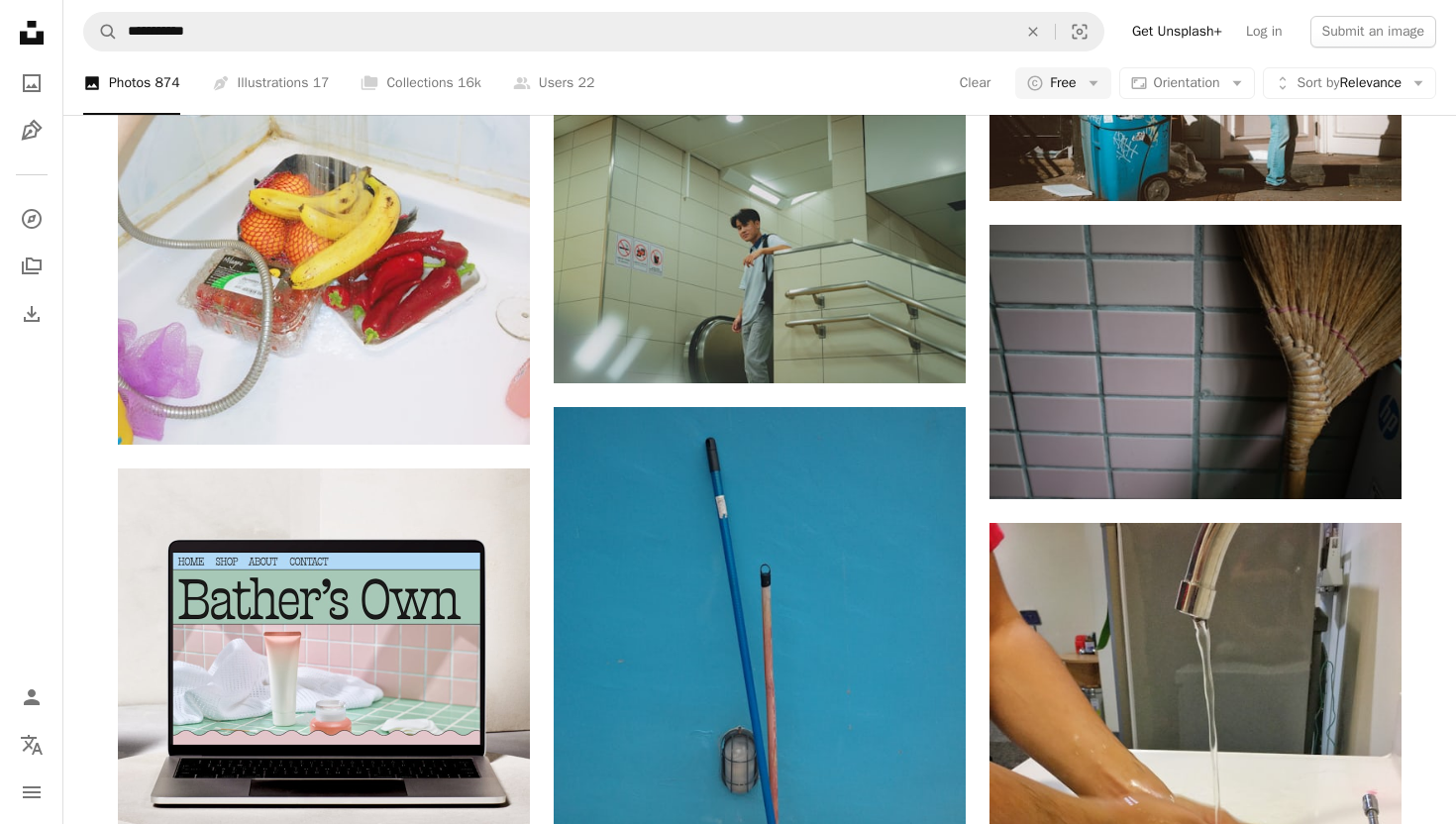 scroll, scrollTop: 4632, scrollLeft: 0, axis: vertical 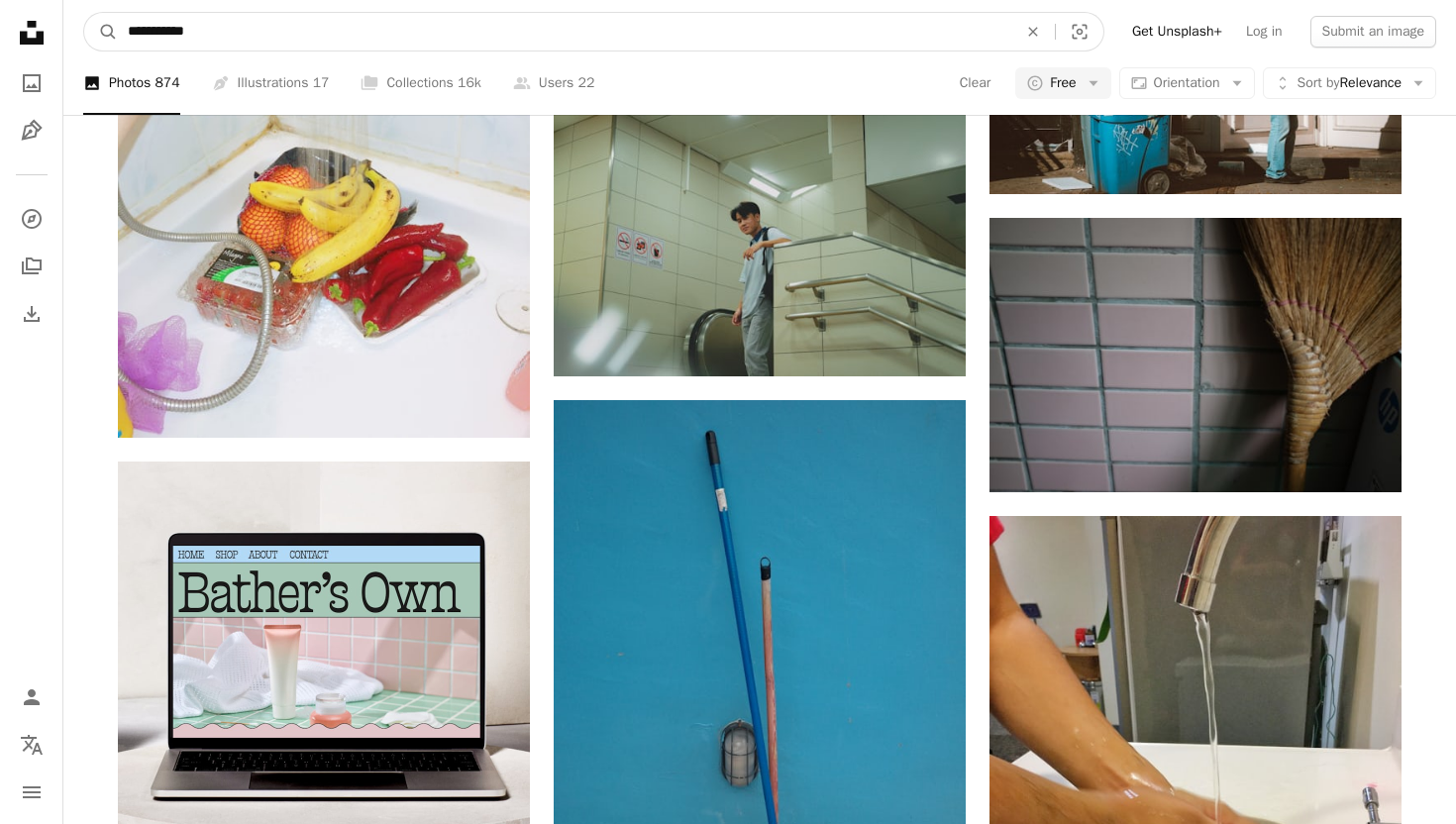 click on "**********" at bounding box center [565, 32] 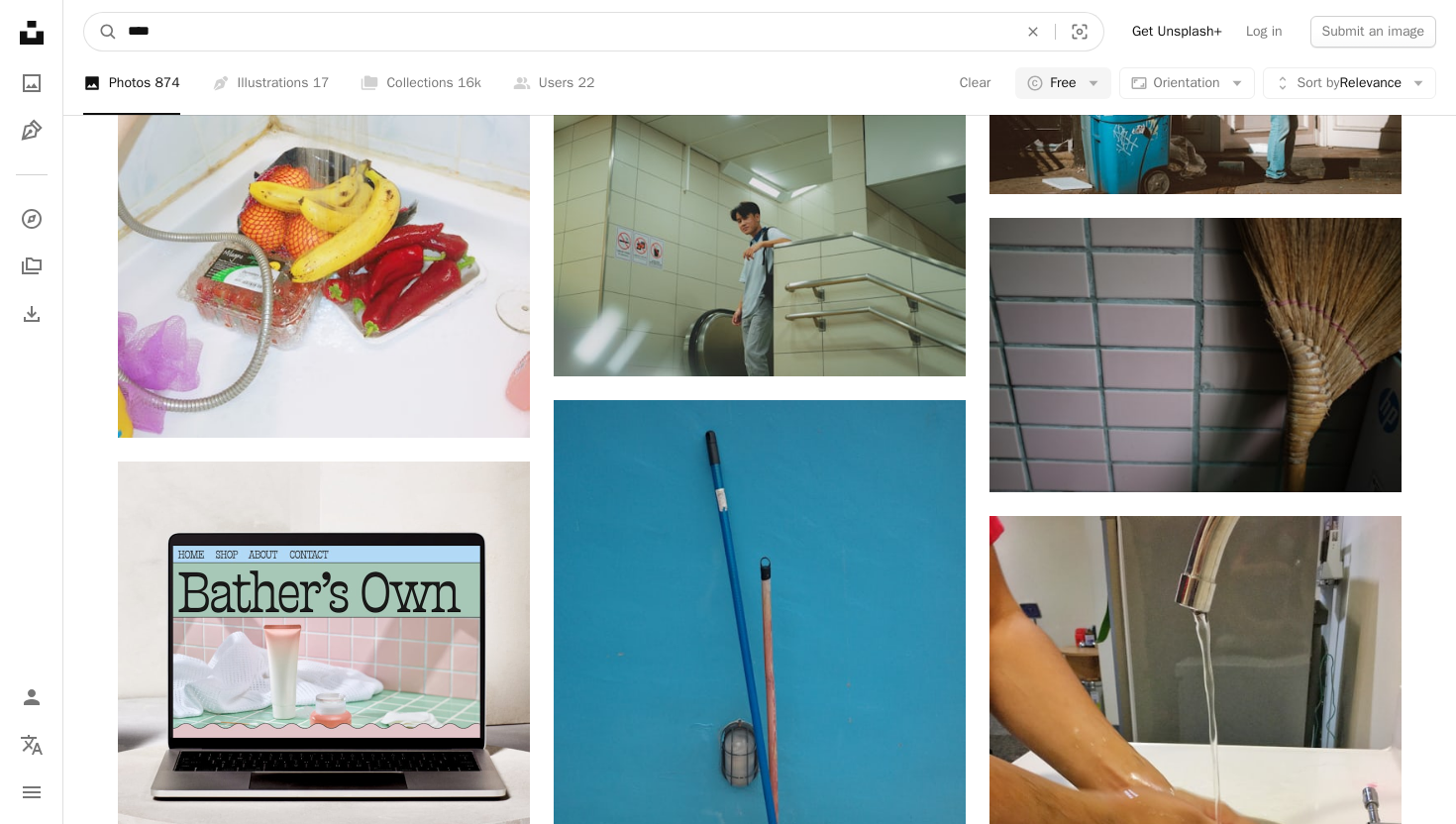 type on "**" 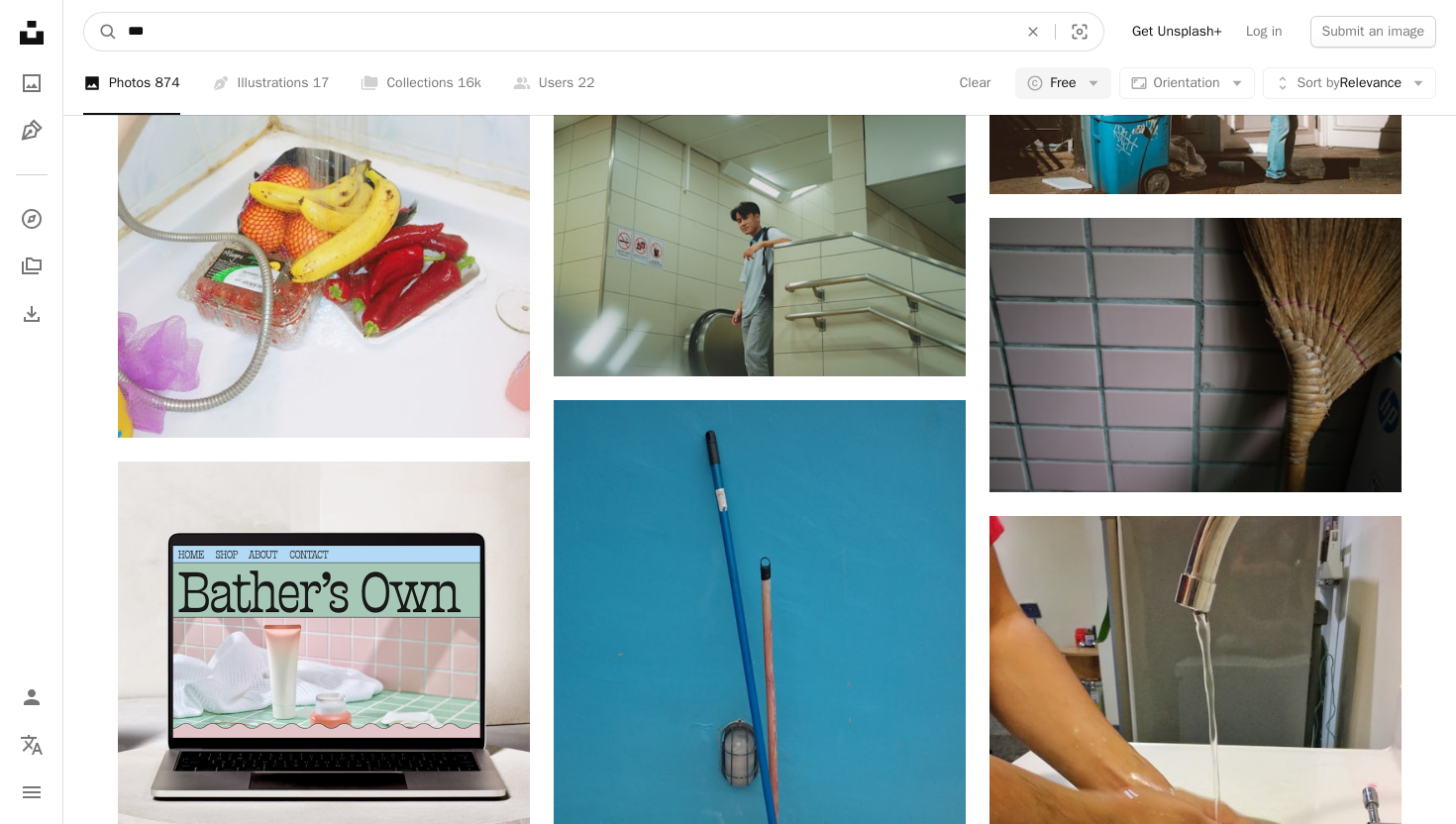 click on "A magnifying glass" at bounding box center [101, 32] 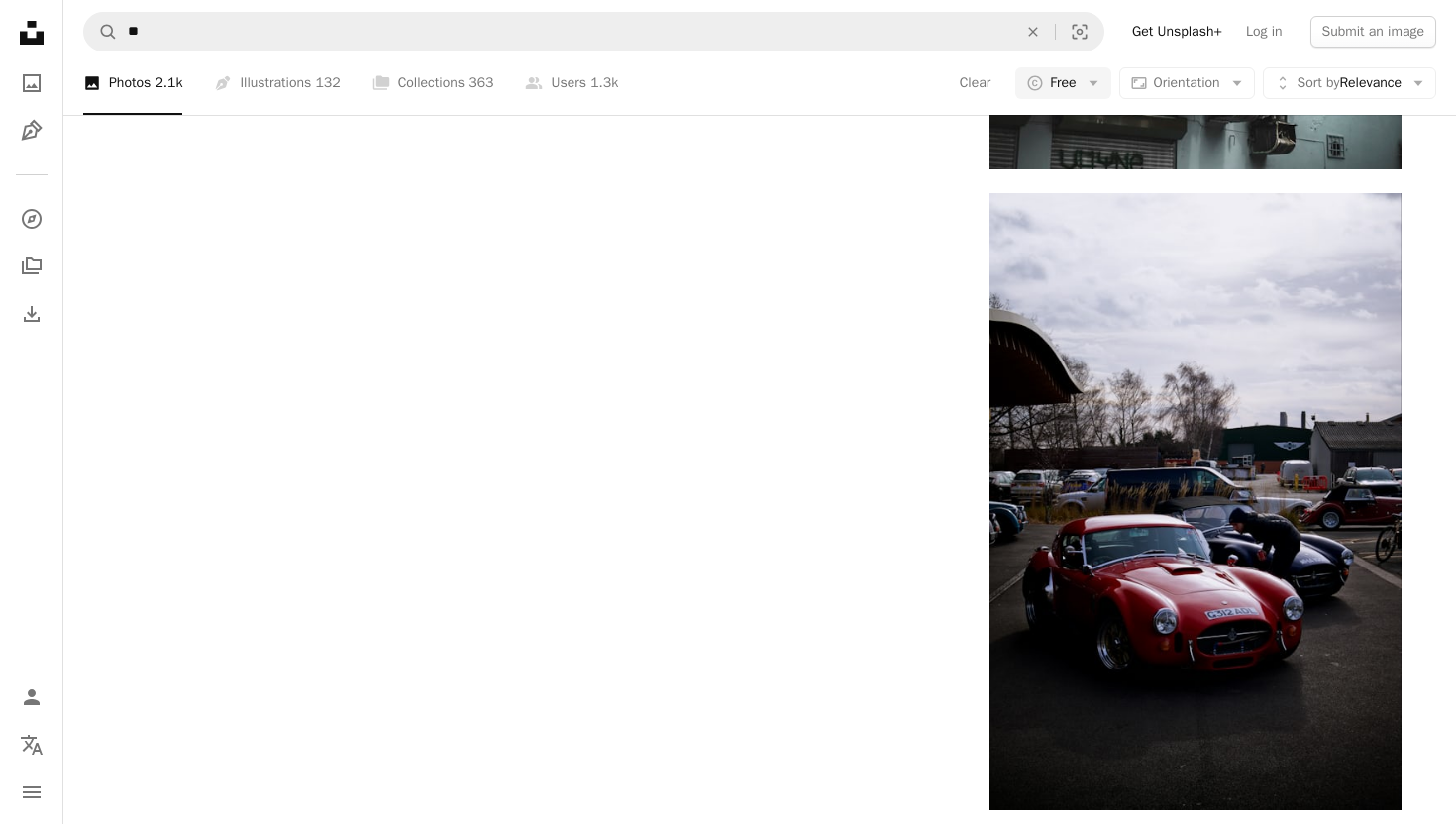 scroll, scrollTop: 2972, scrollLeft: 0, axis: vertical 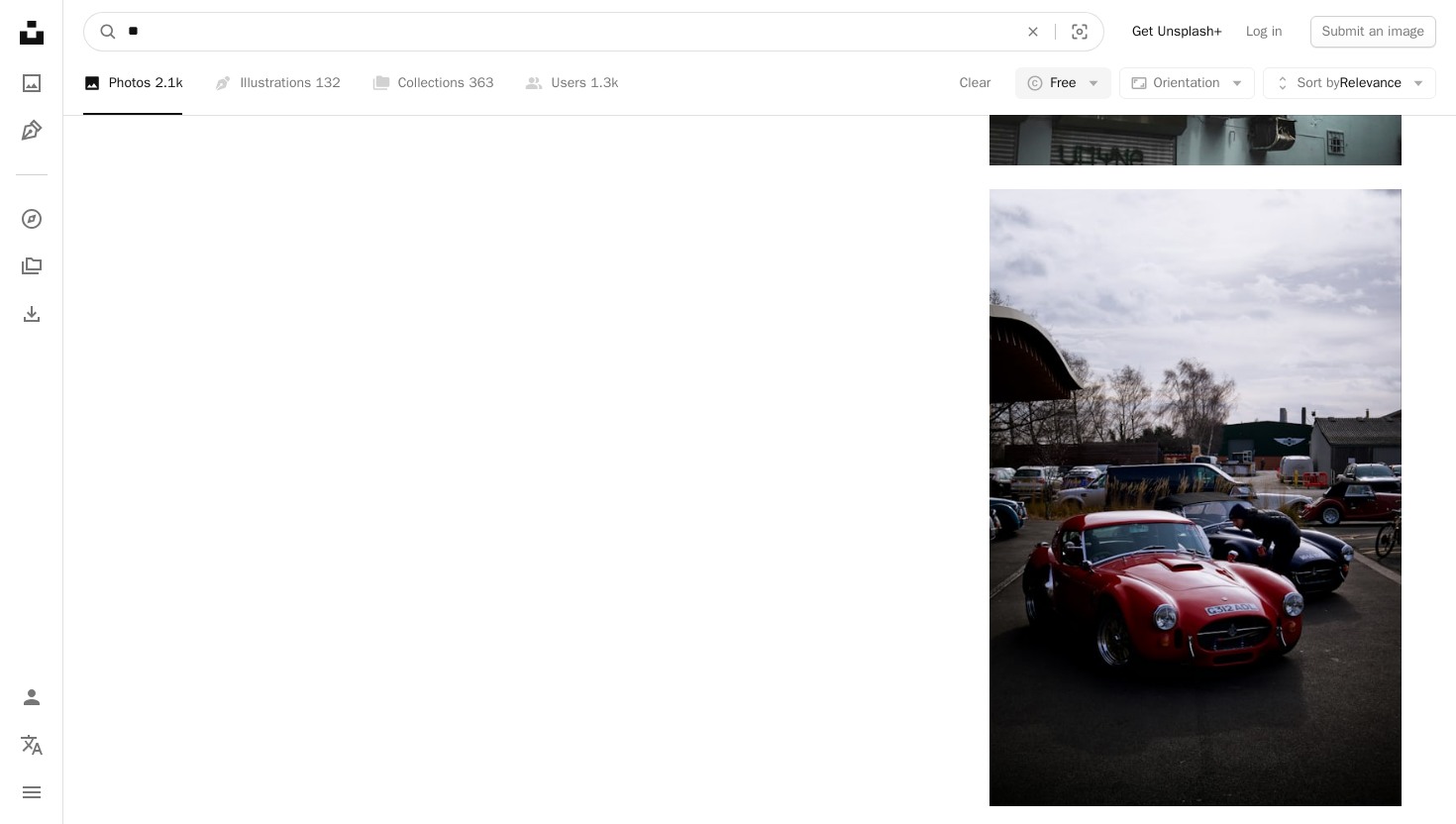 click on "**" at bounding box center (565, 32) 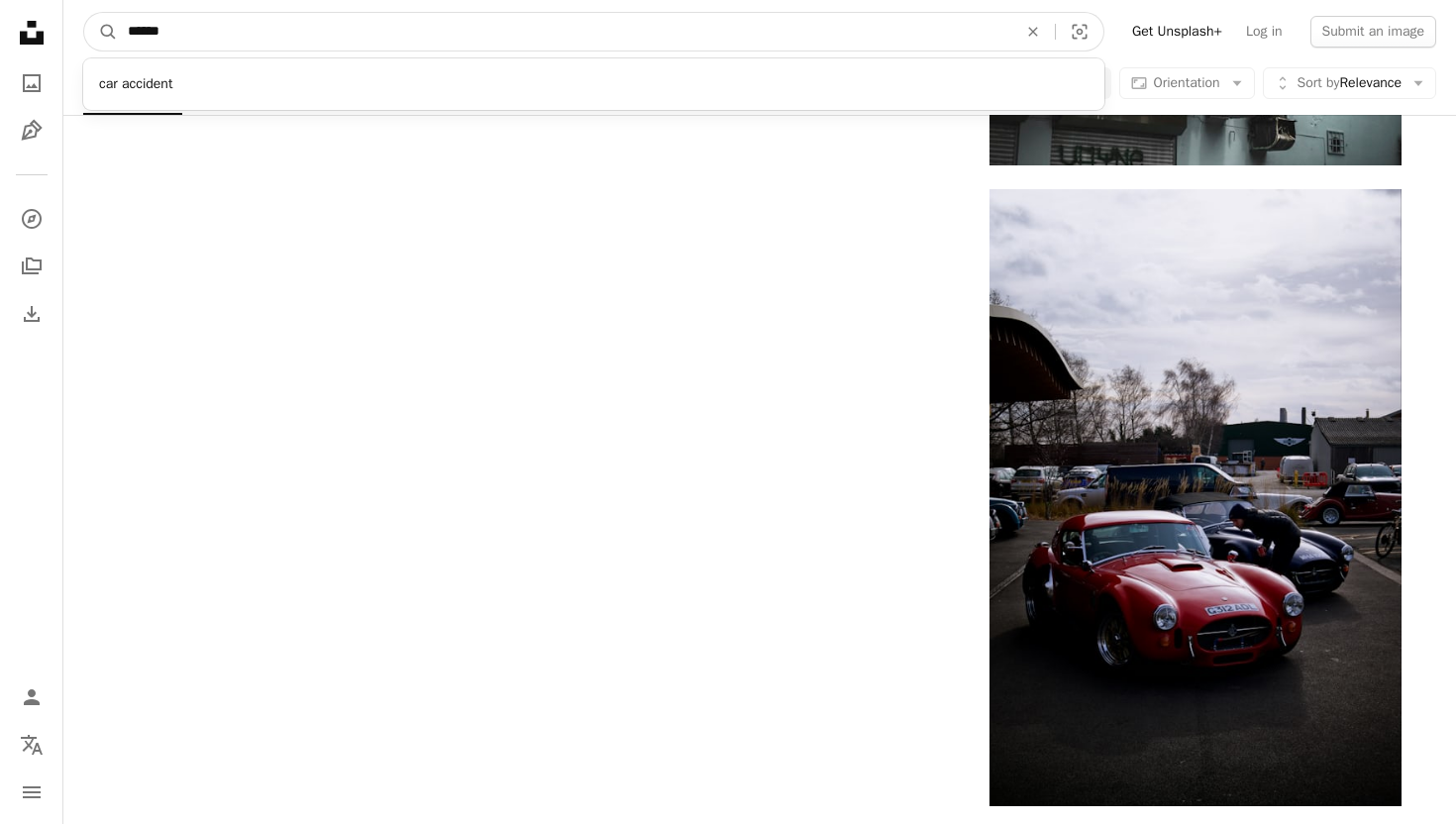 type on "*******" 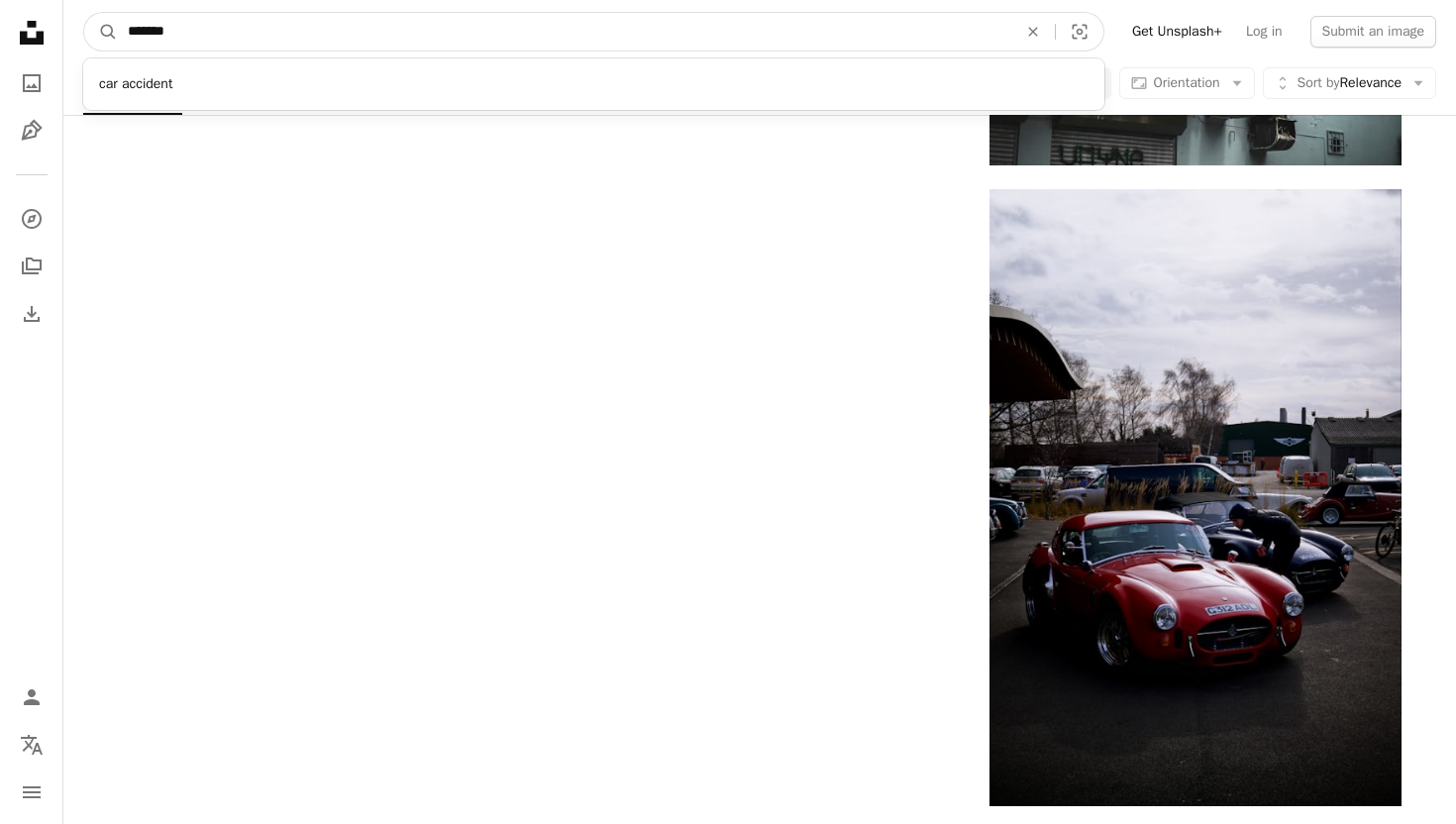 click on "A magnifying glass" at bounding box center (101, 32) 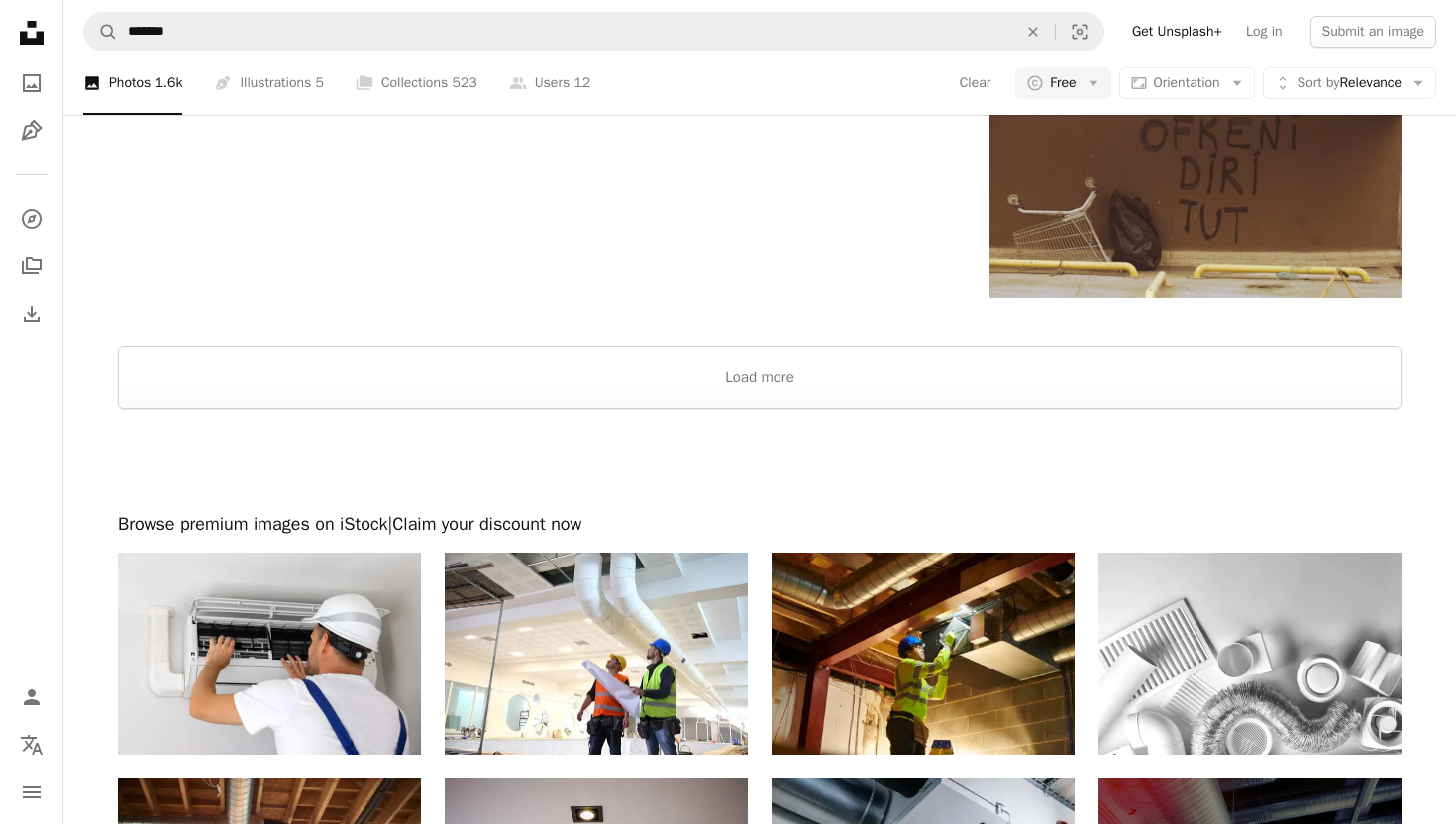 scroll, scrollTop: 3348, scrollLeft: 0, axis: vertical 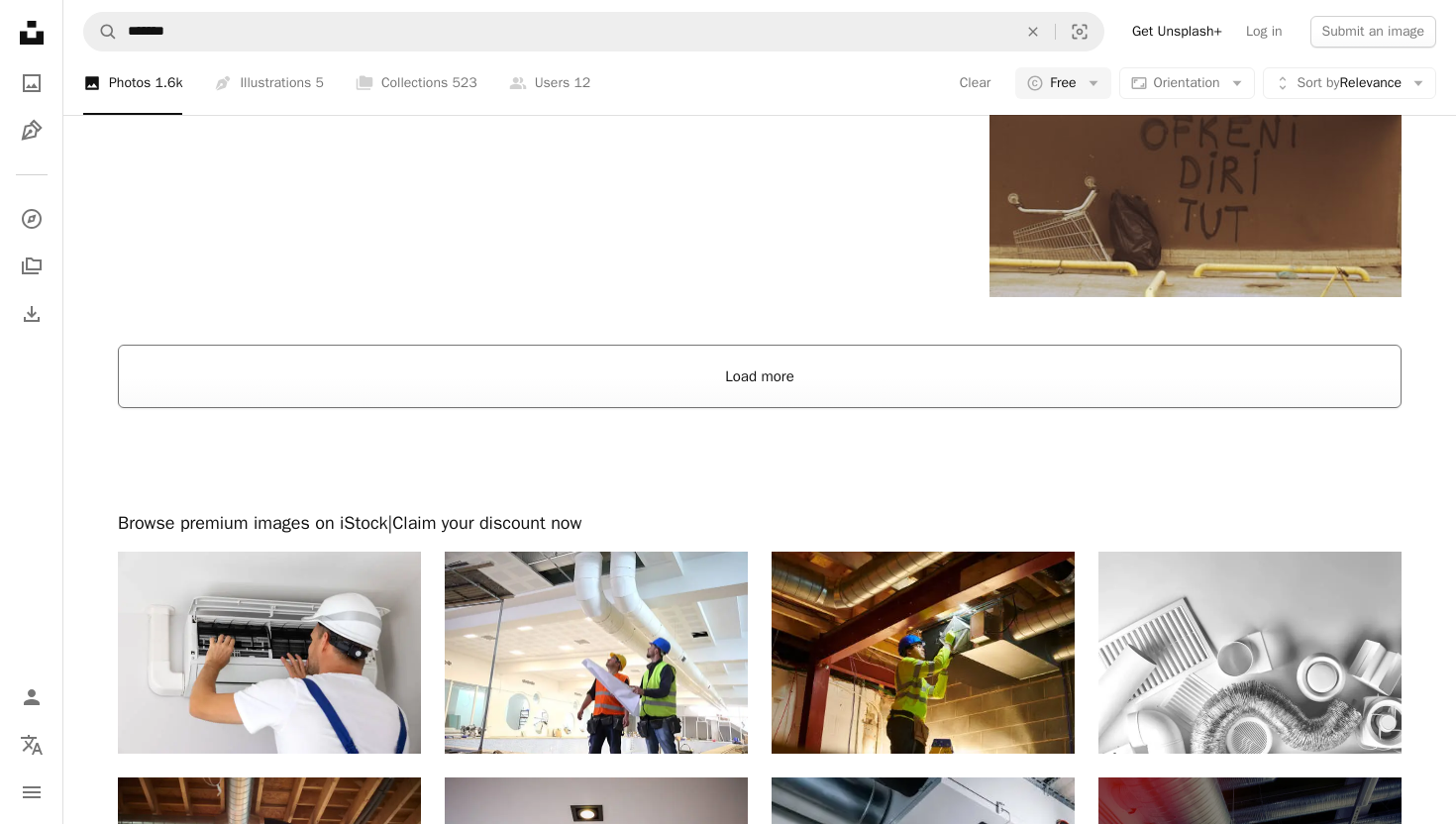 click on "Load more" at bounding box center [760, 376] 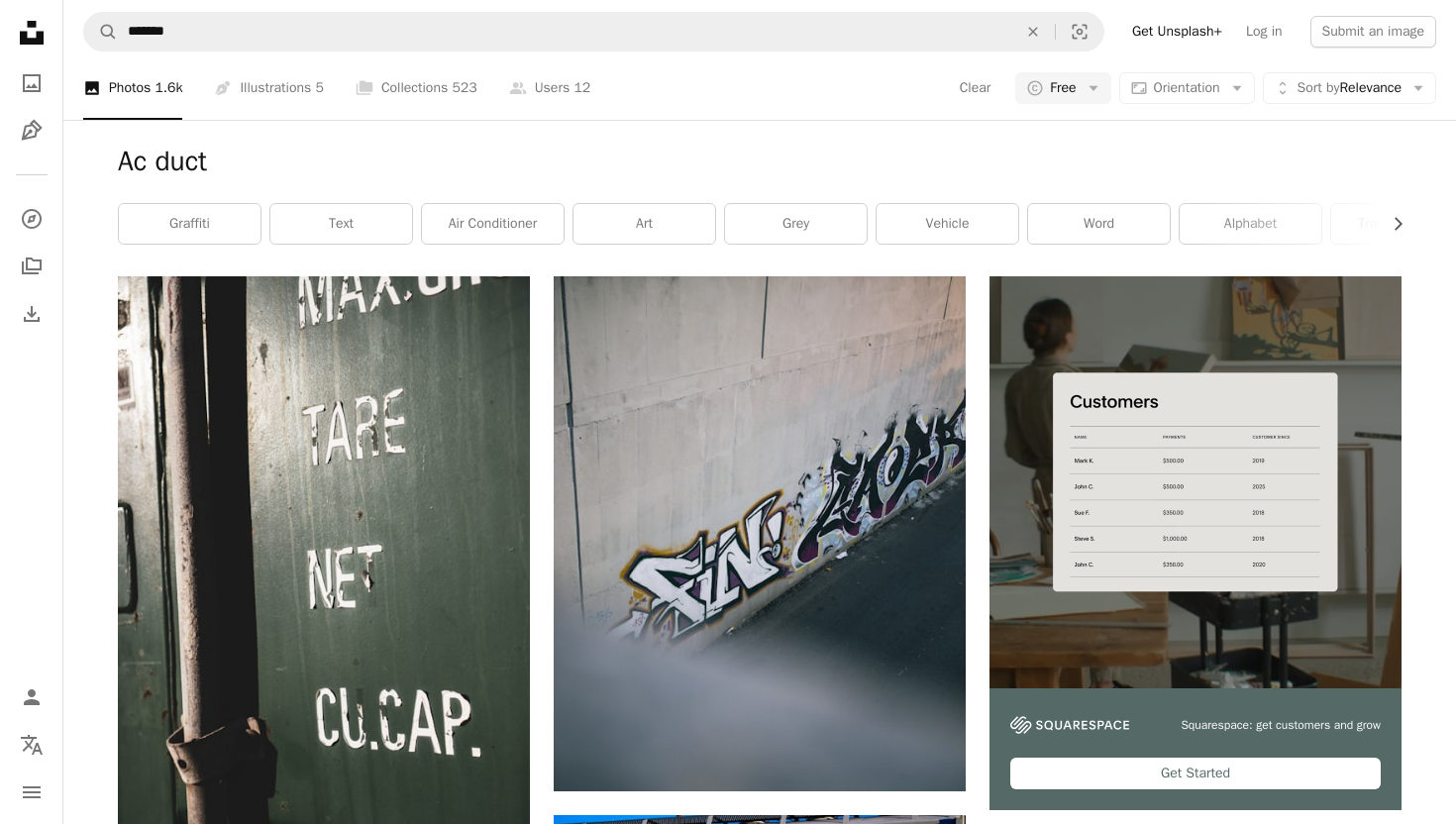 scroll, scrollTop: 0, scrollLeft: 0, axis: both 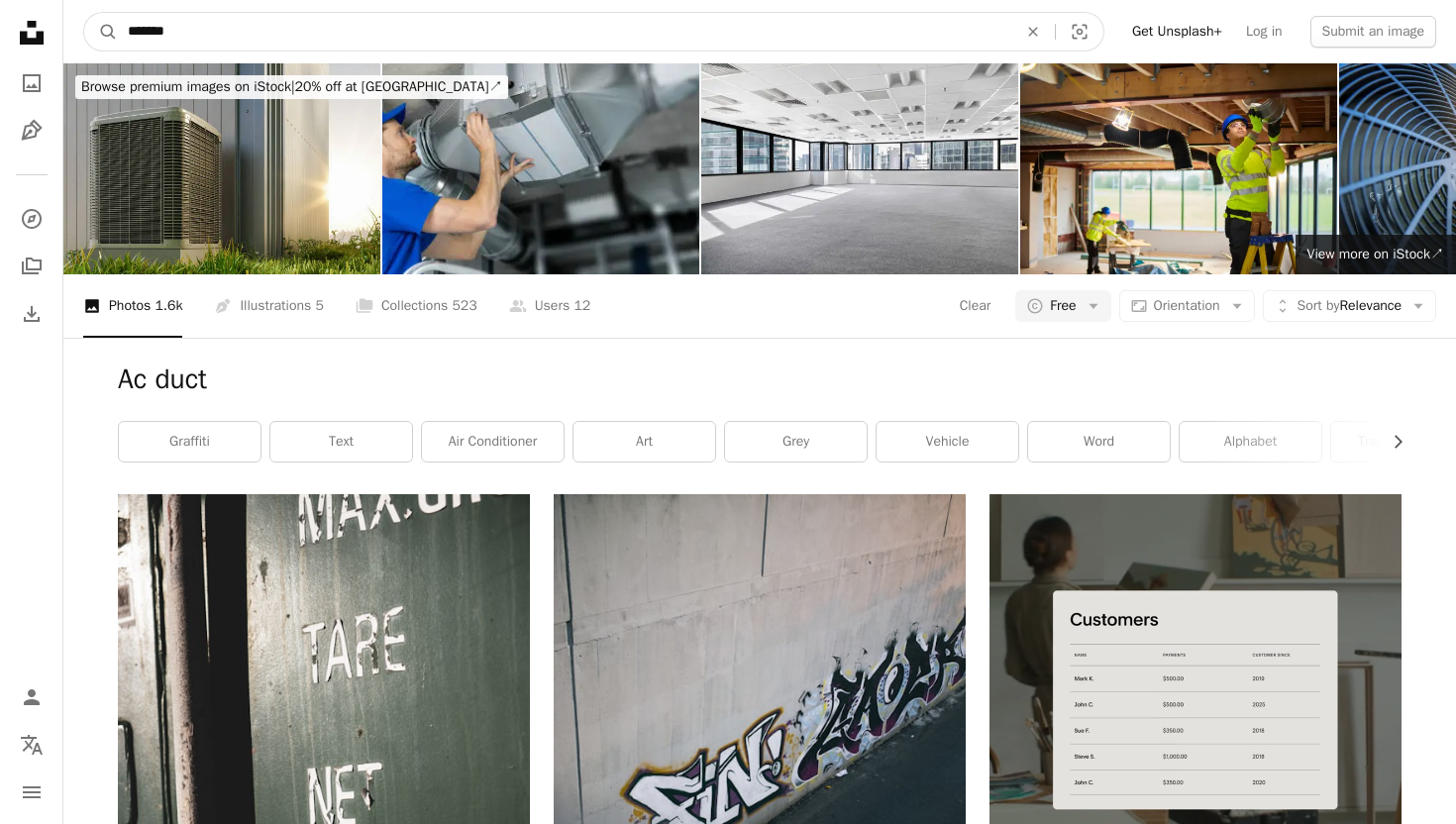 click on "*******" at bounding box center [565, 32] 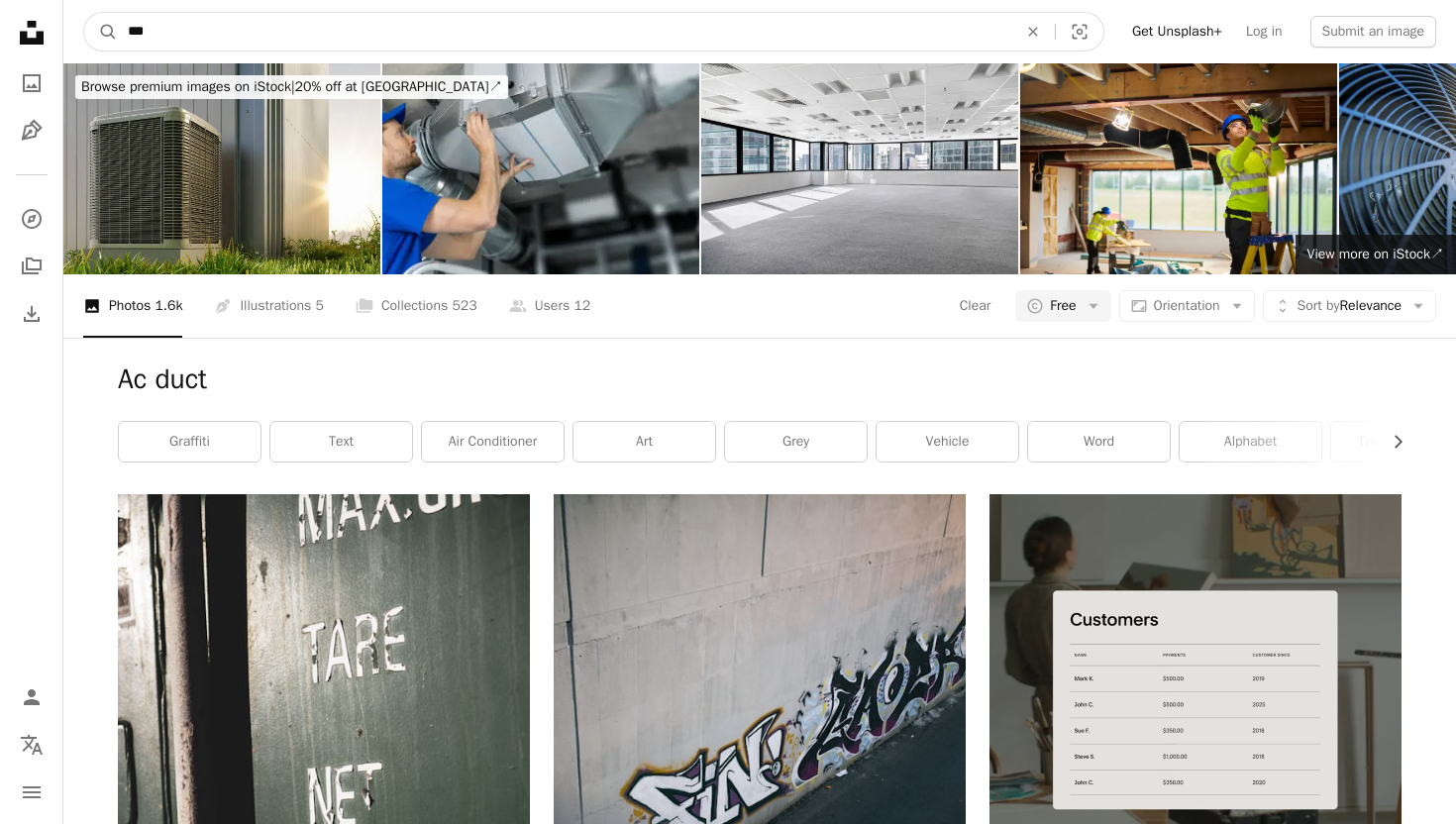 type on "****" 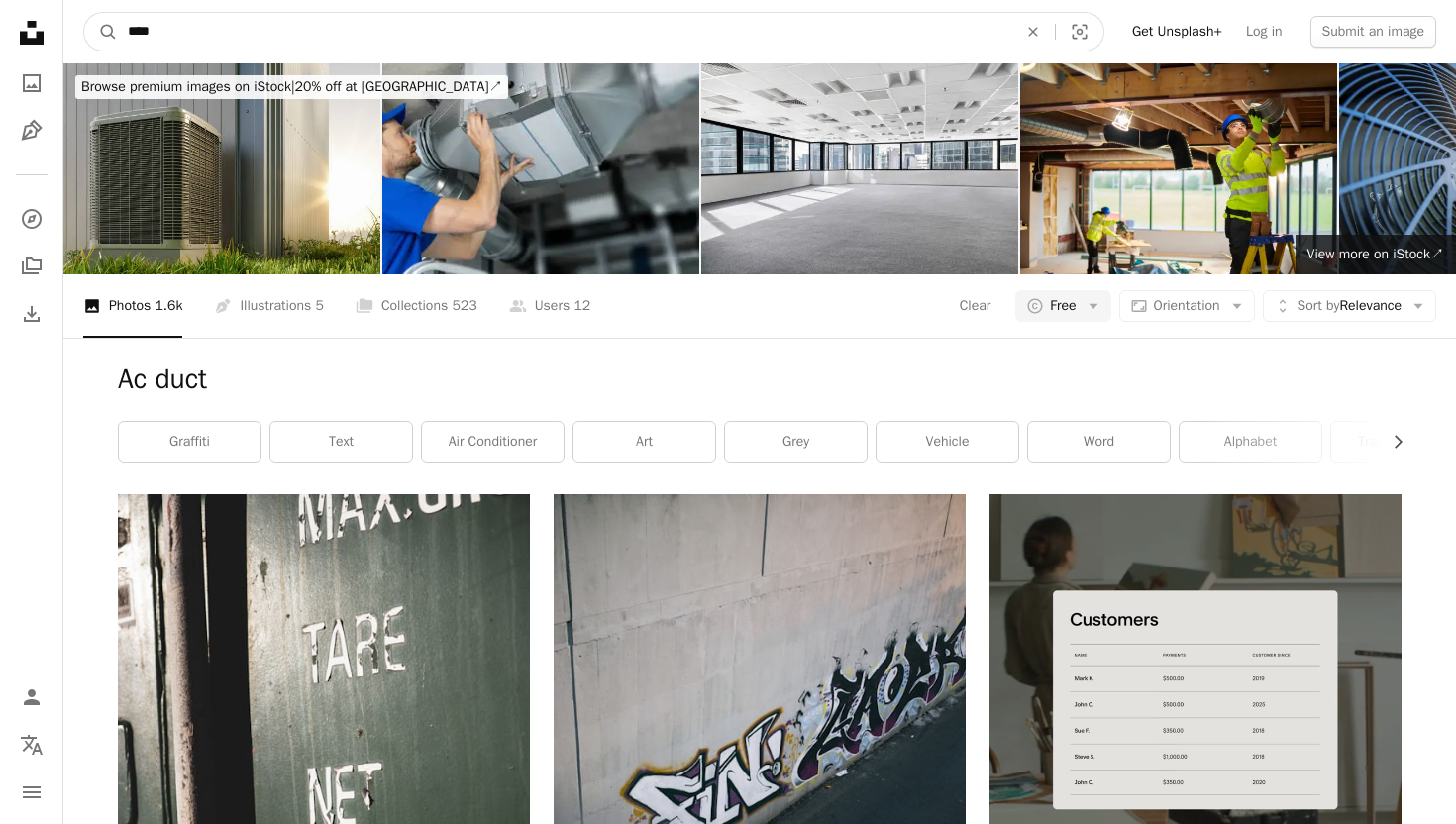 click on "A magnifying glass" at bounding box center (101, 32) 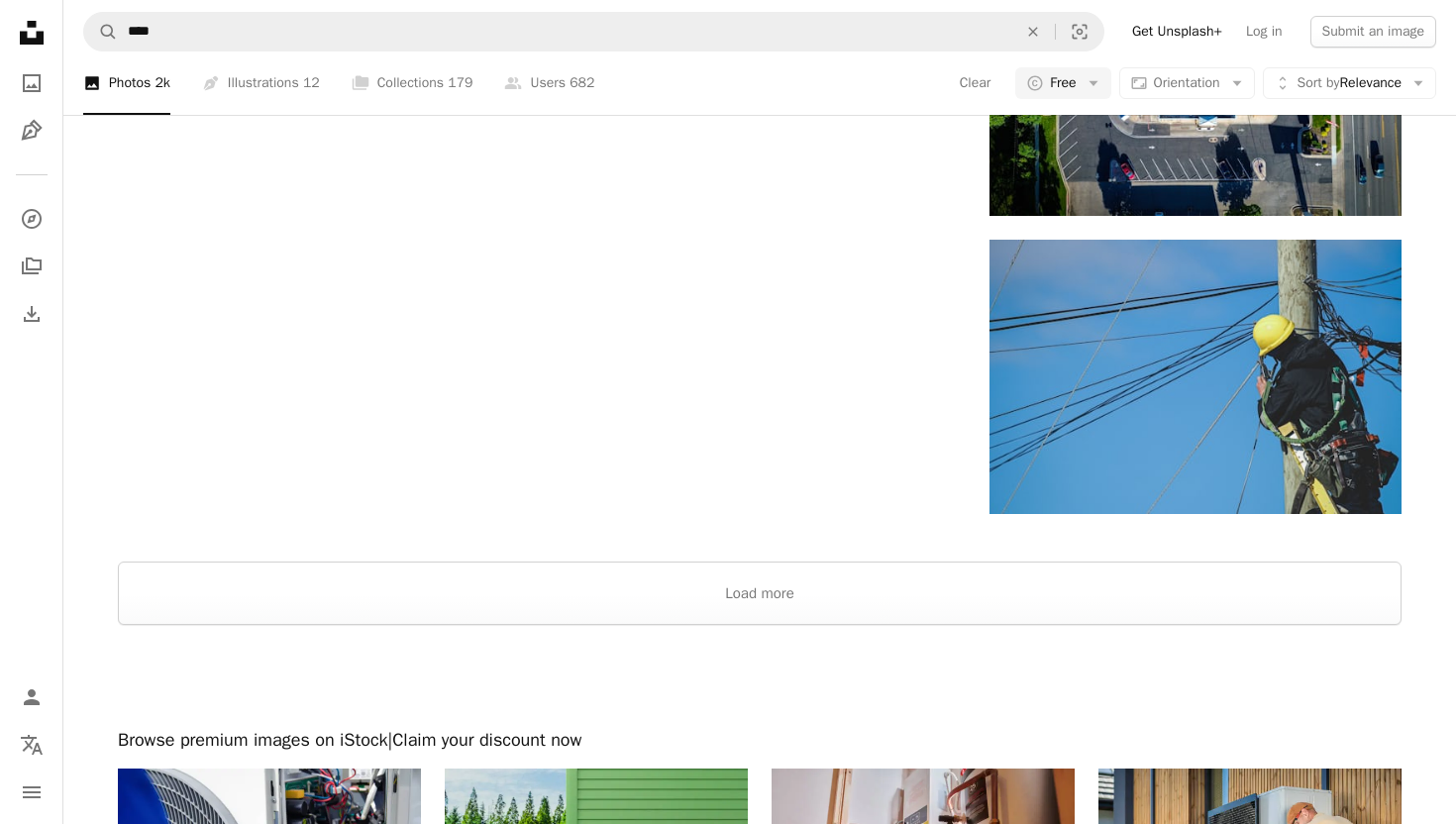 scroll, scrollTop: 2852, scrollLeft: 0, axis: vertical 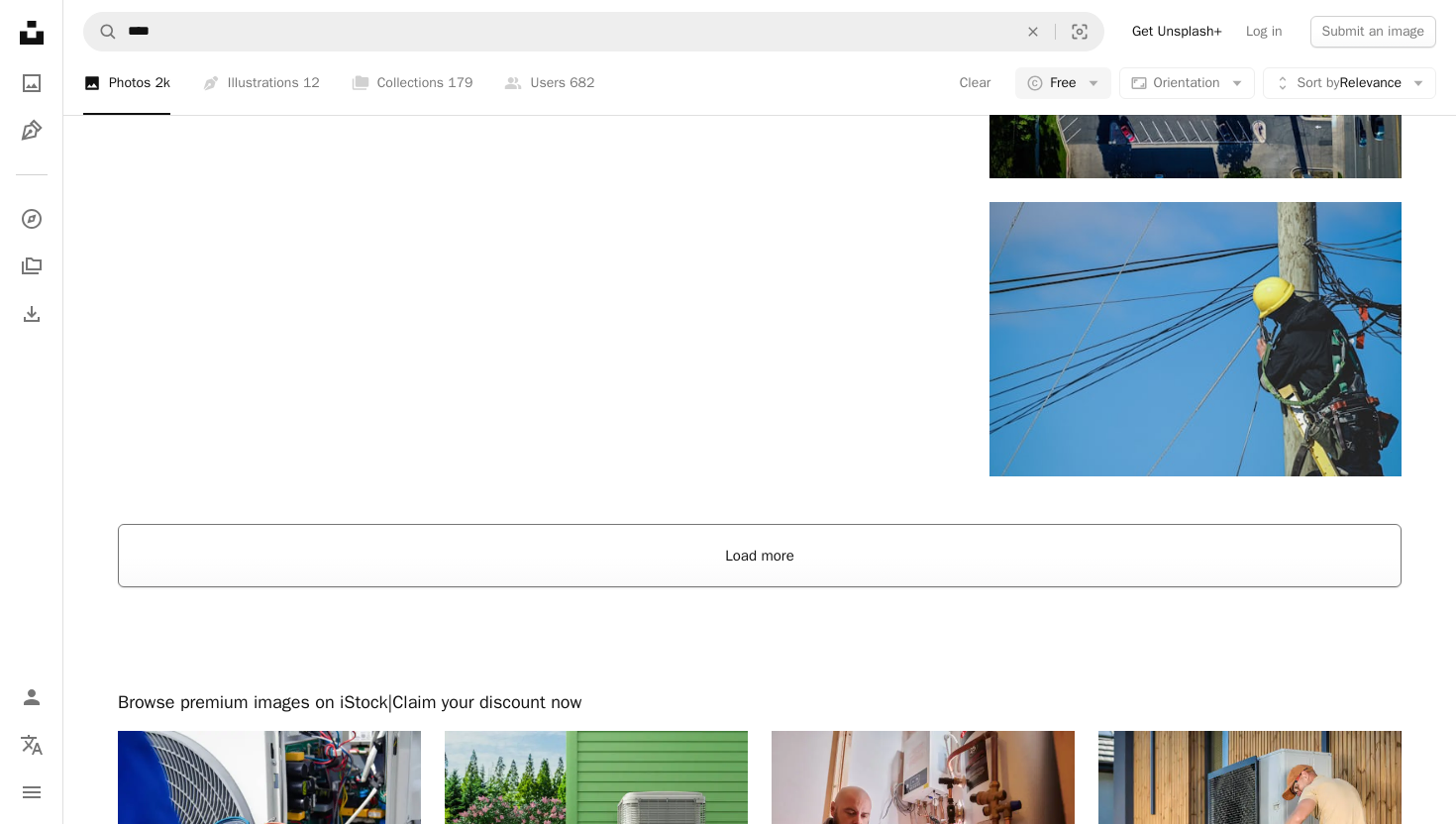 click on "Load more" at bounding box center [760, 556] 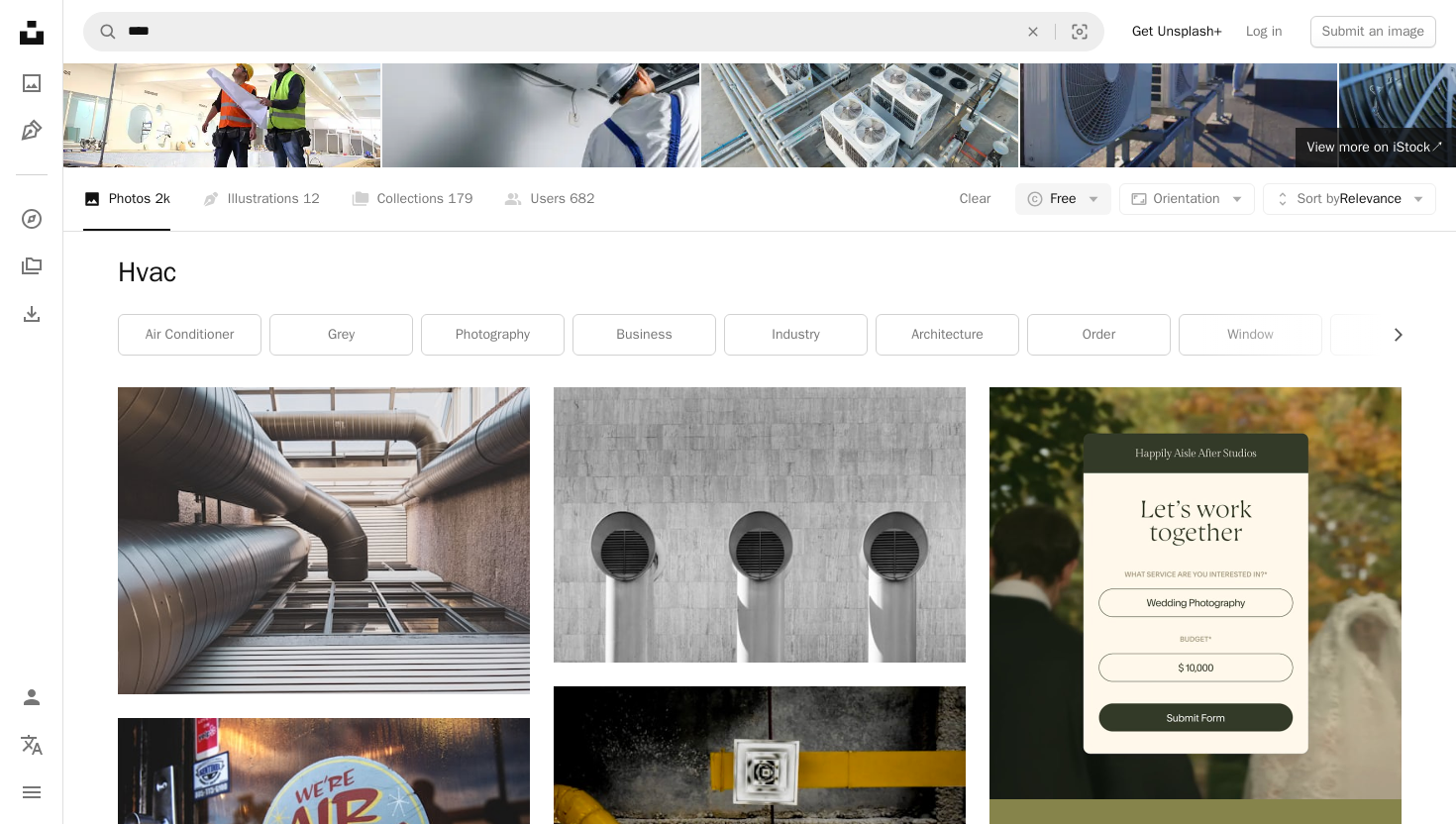scroll, scrollTop: 0, scrollLeft: 0, axis: both 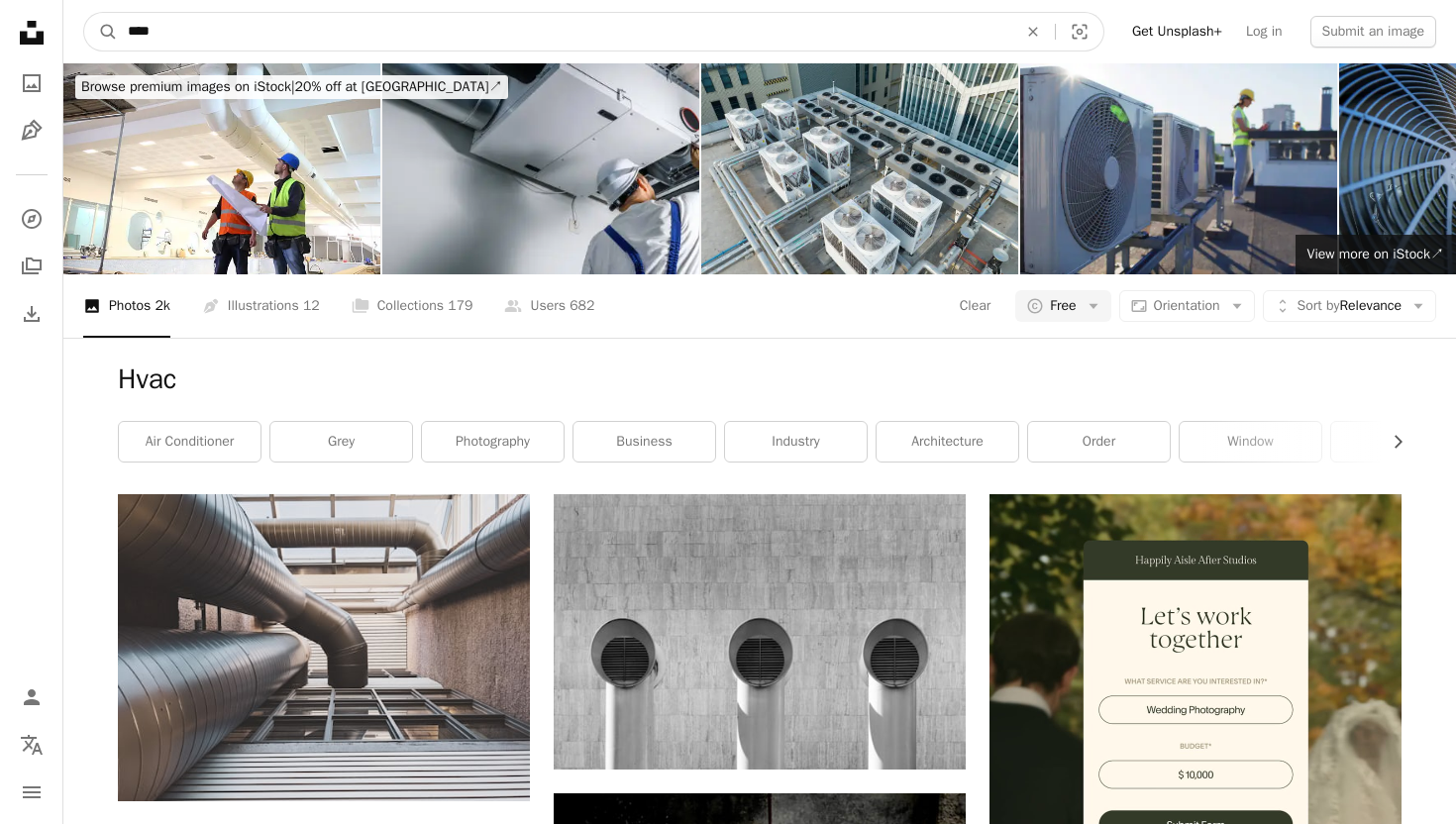 click on "****" at bounding box center (565, 32) 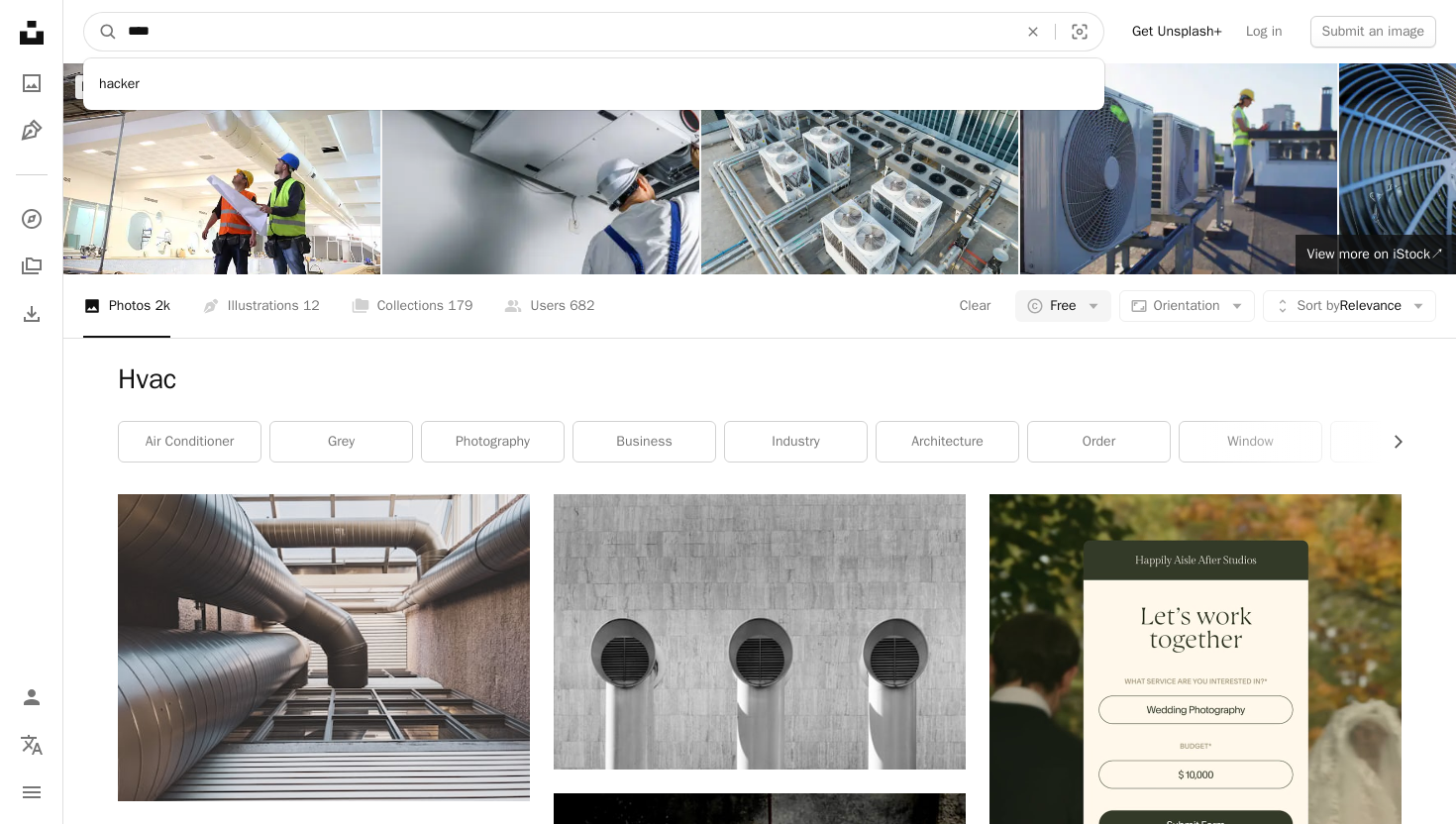 click on "****" at bounding box center (565, 32) 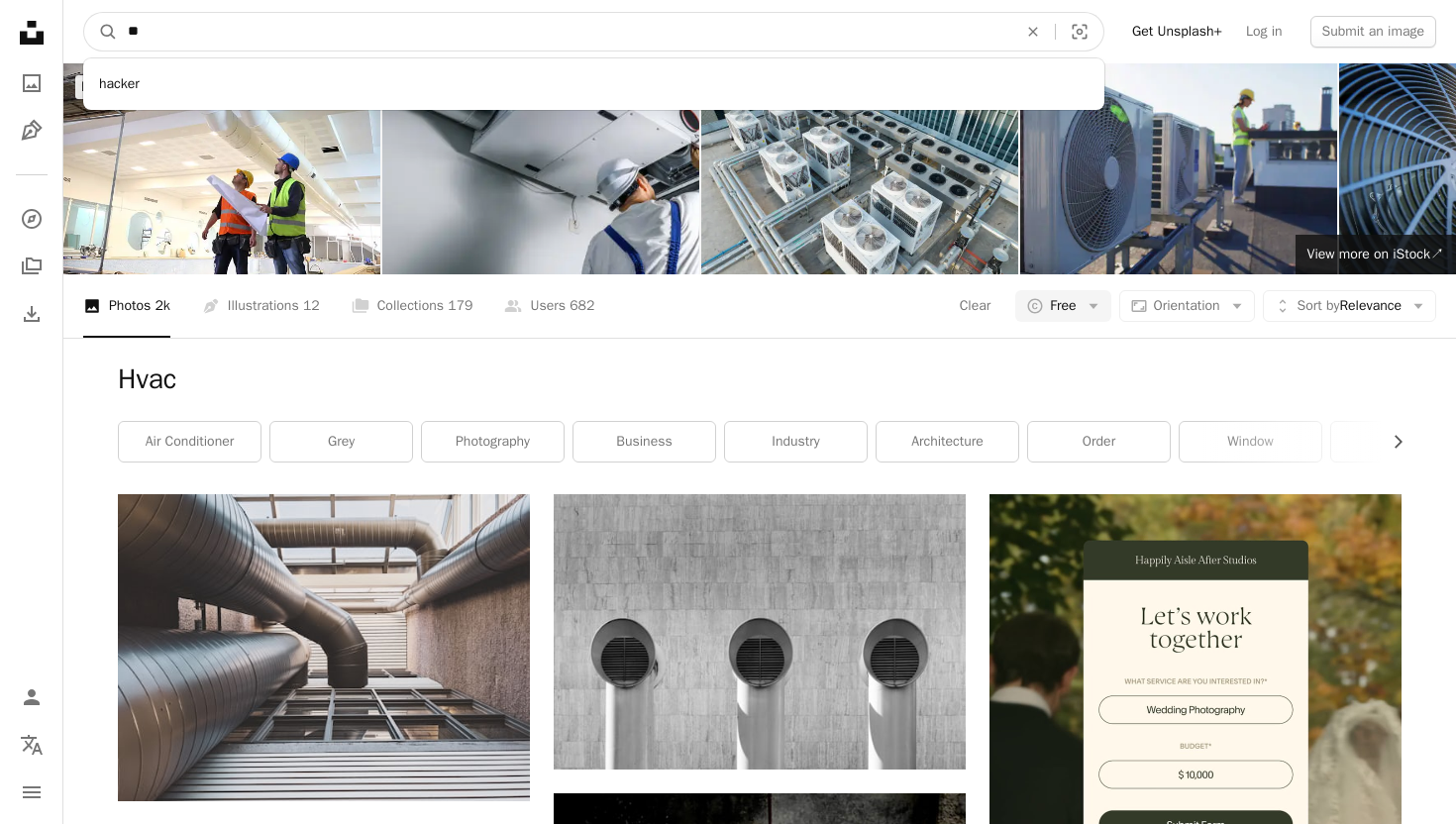 type on "**" 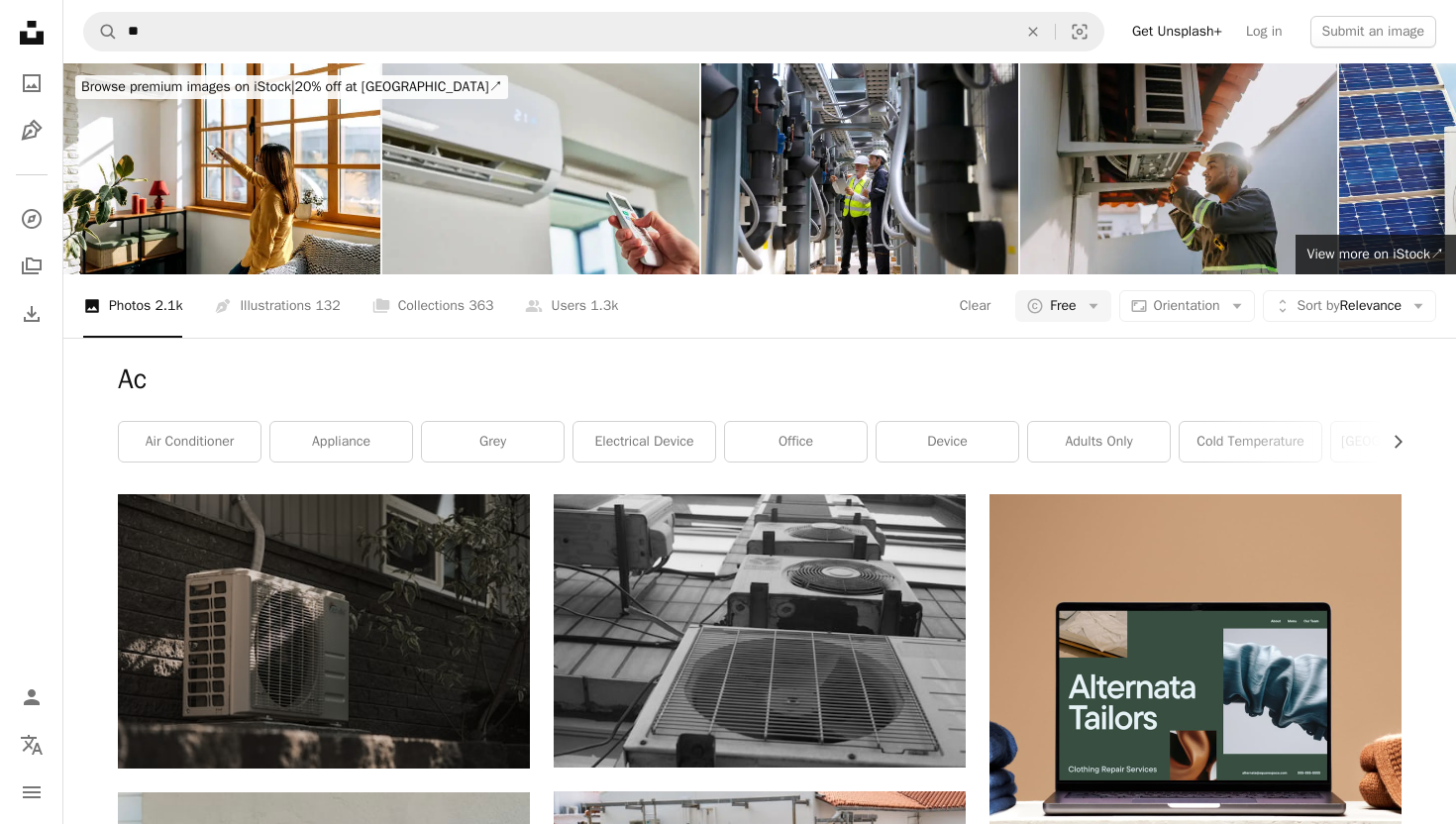 click on "A magnifying glass ** An X shape Visual search Get Unsplash+ Log in Submit an image" at bounding box center [760, 32] 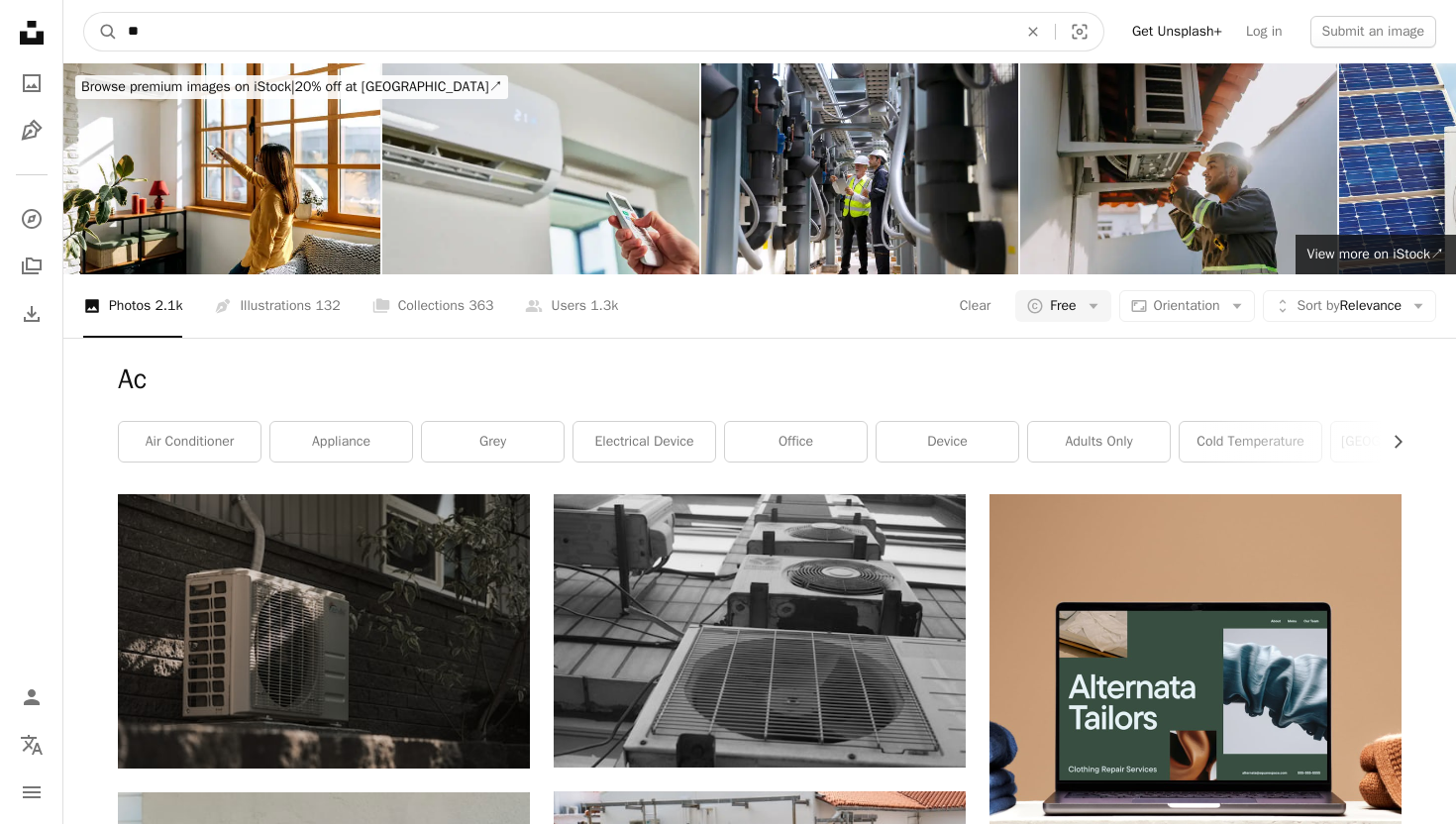 click on "**" at bounding box center (565, 32) 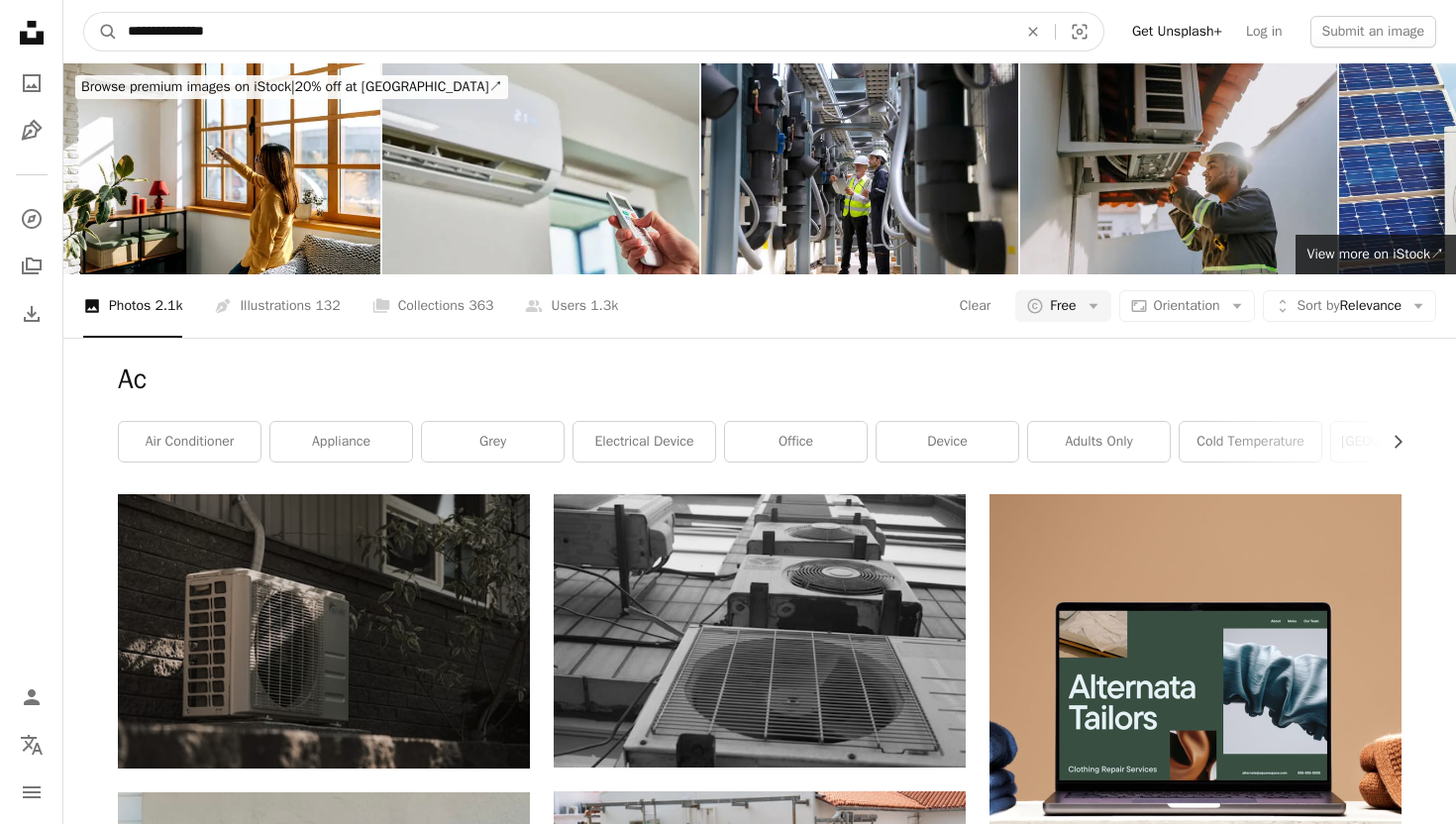 type on "**********" 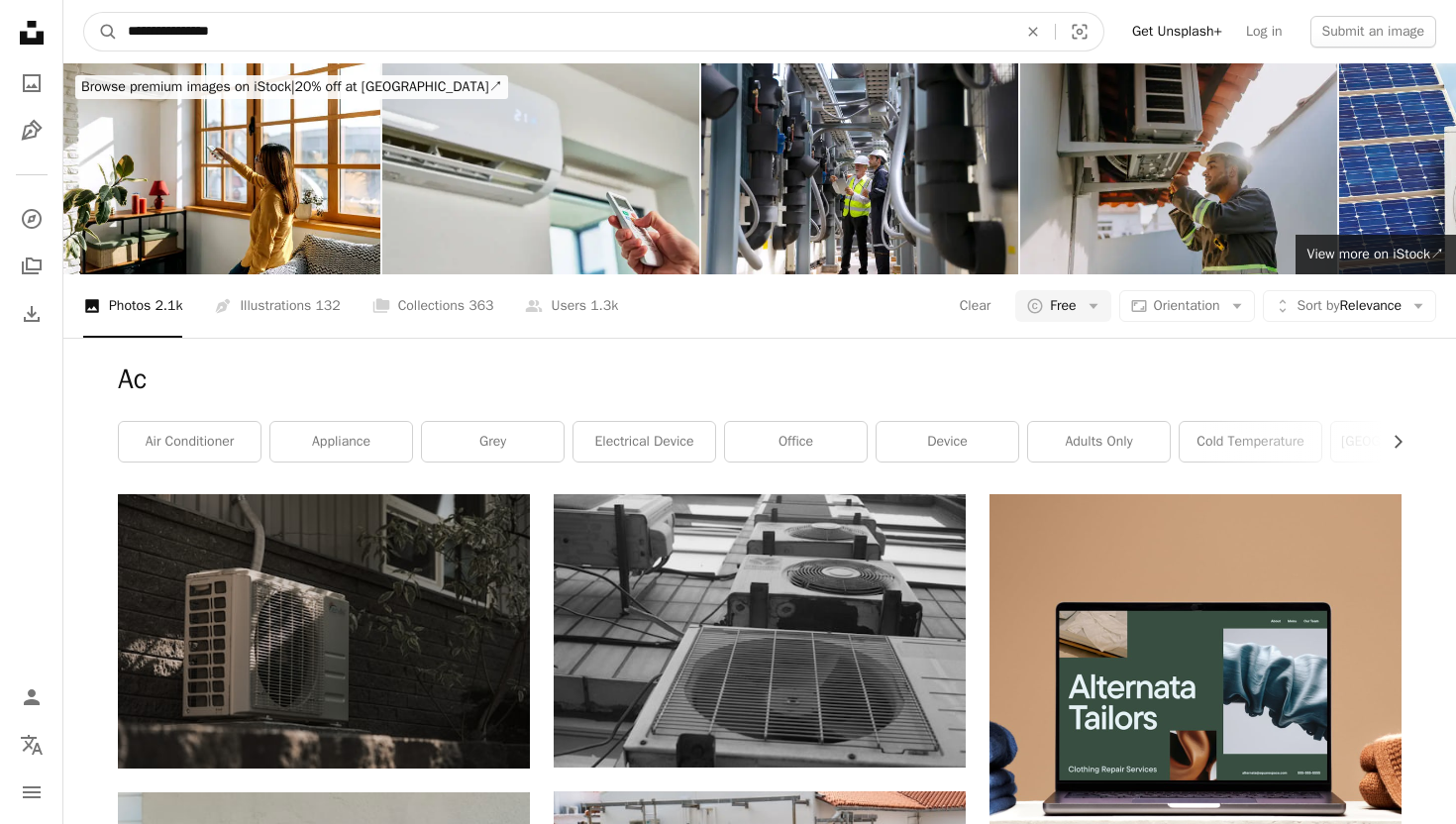 click on "A magnifying glass" at bounding box center [101, 32] 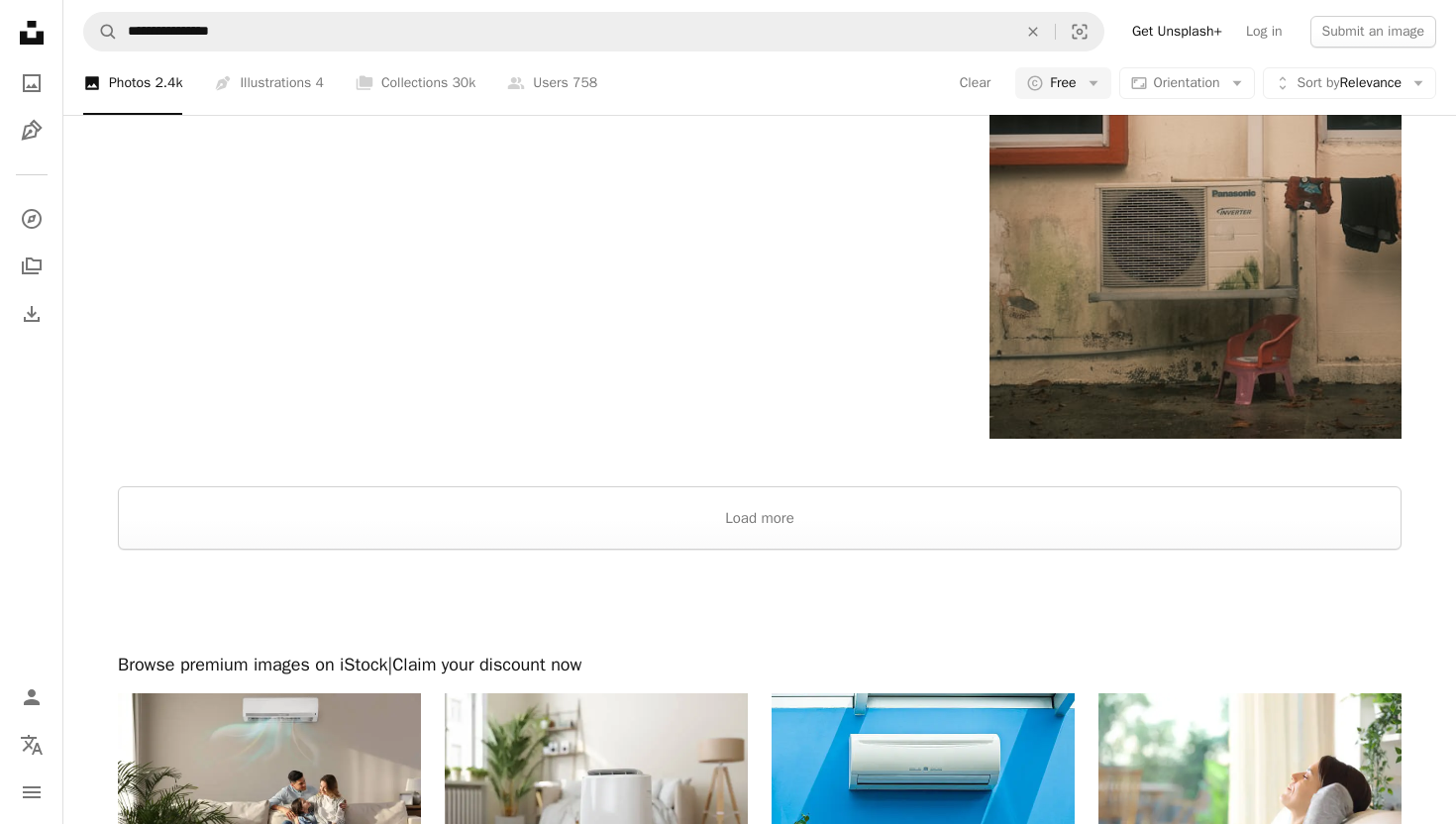 scroll, scrollTop: 2989, scrollLeft: 0, axis: vertical 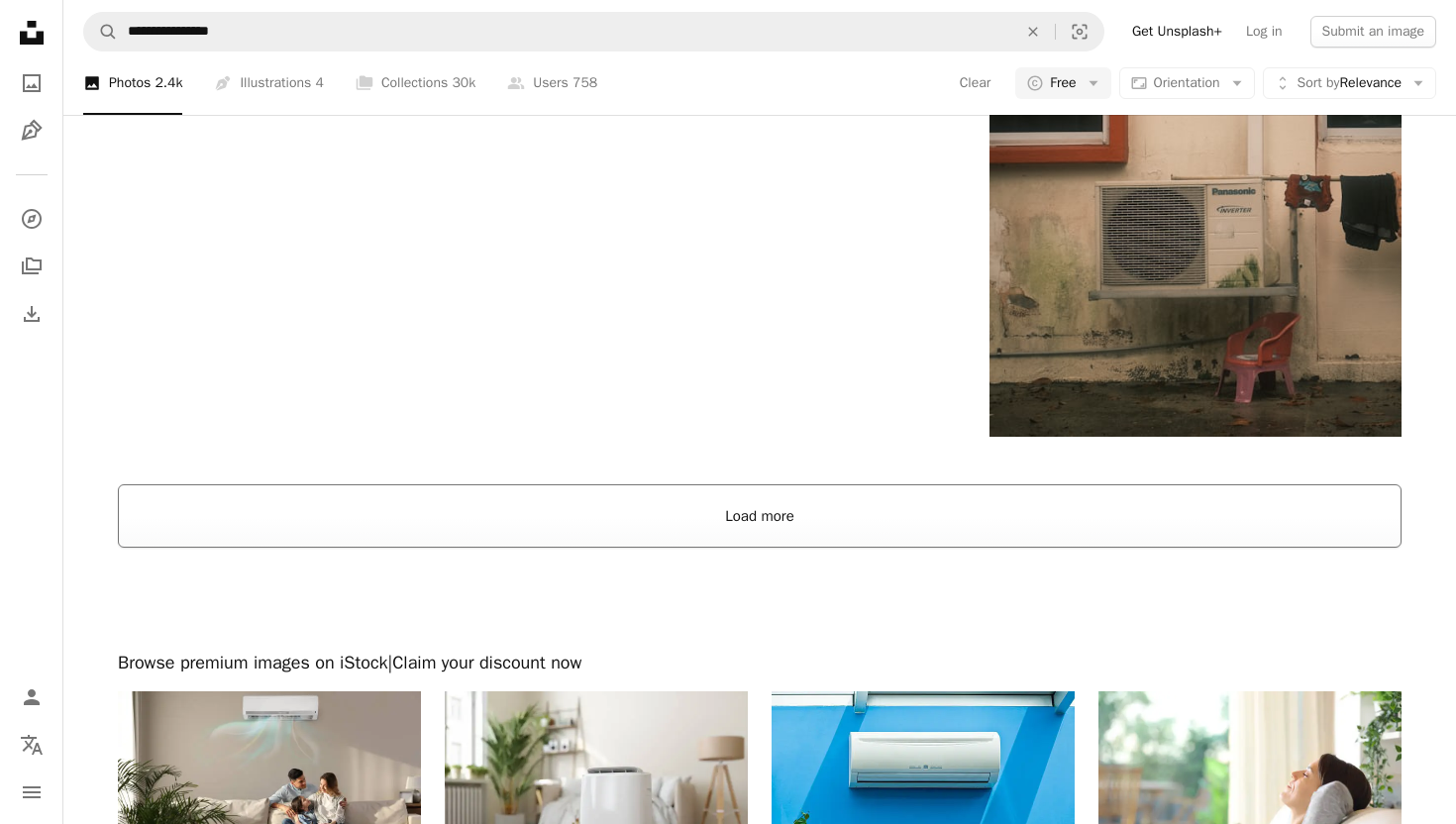 click on "Load more" at bounding box center (760, 516) 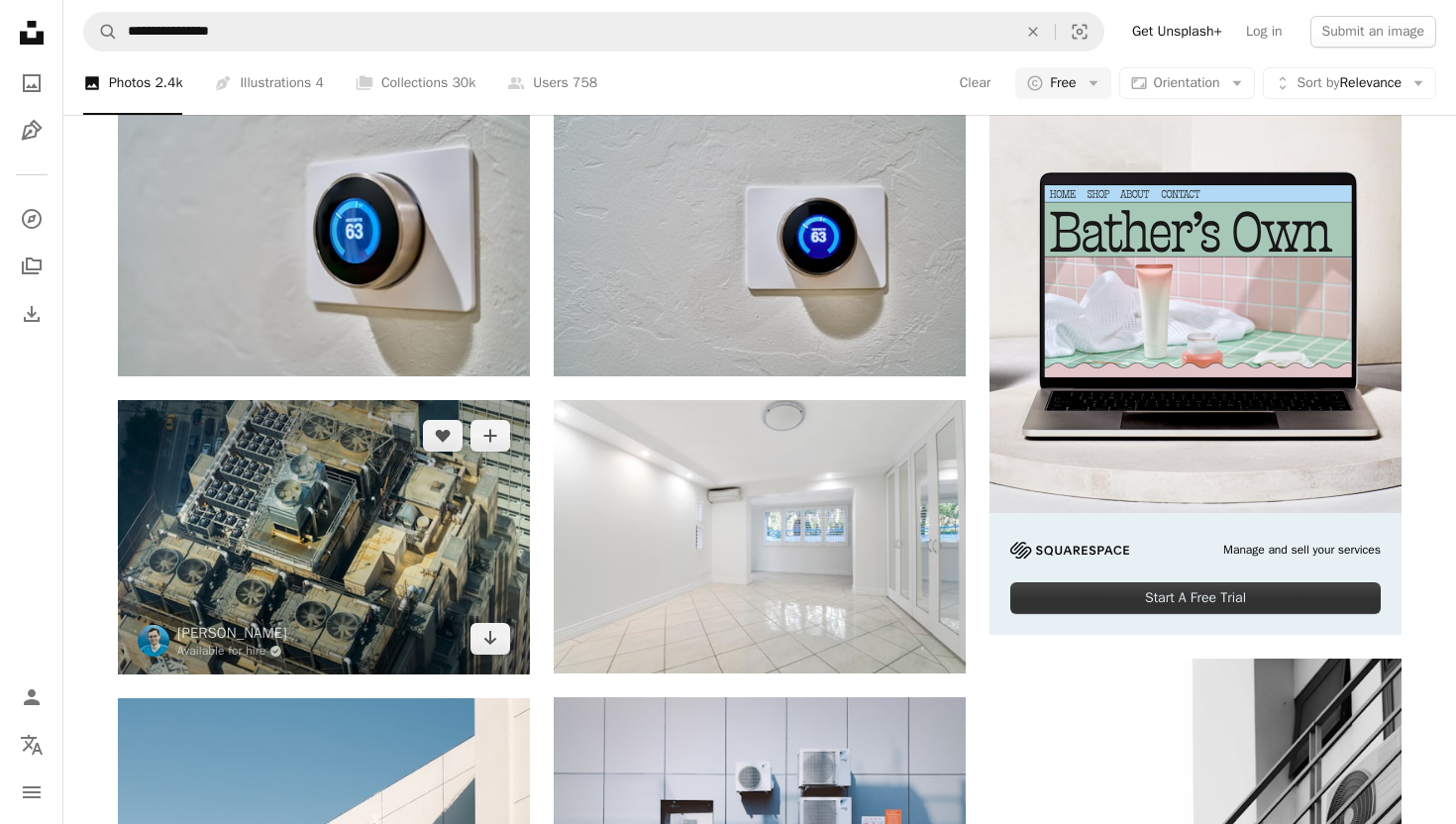 scroll, scrollTop: 0, scrollLeft: 0, axis: both 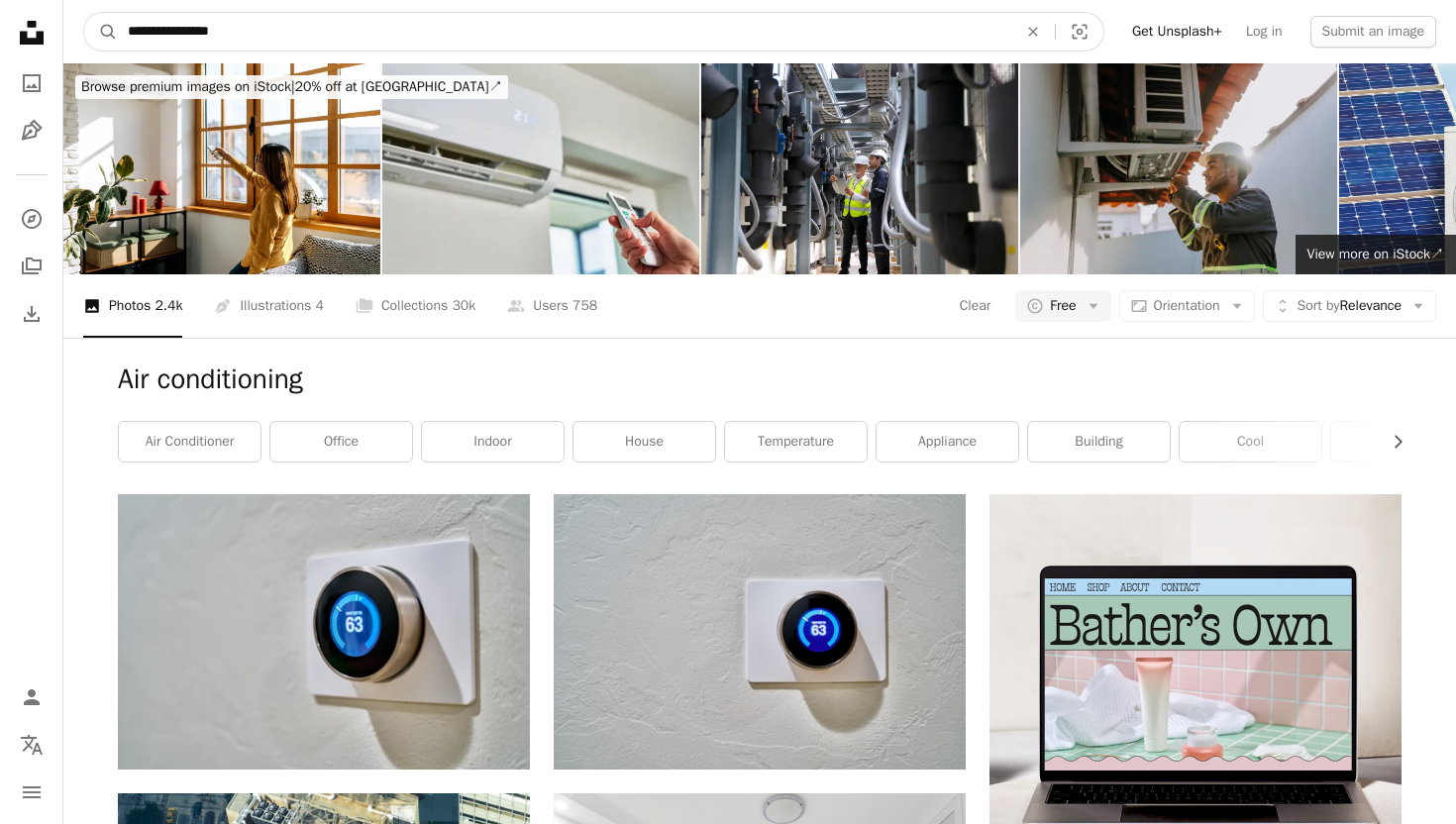 click on "**********" at bounding box center [565, 32] 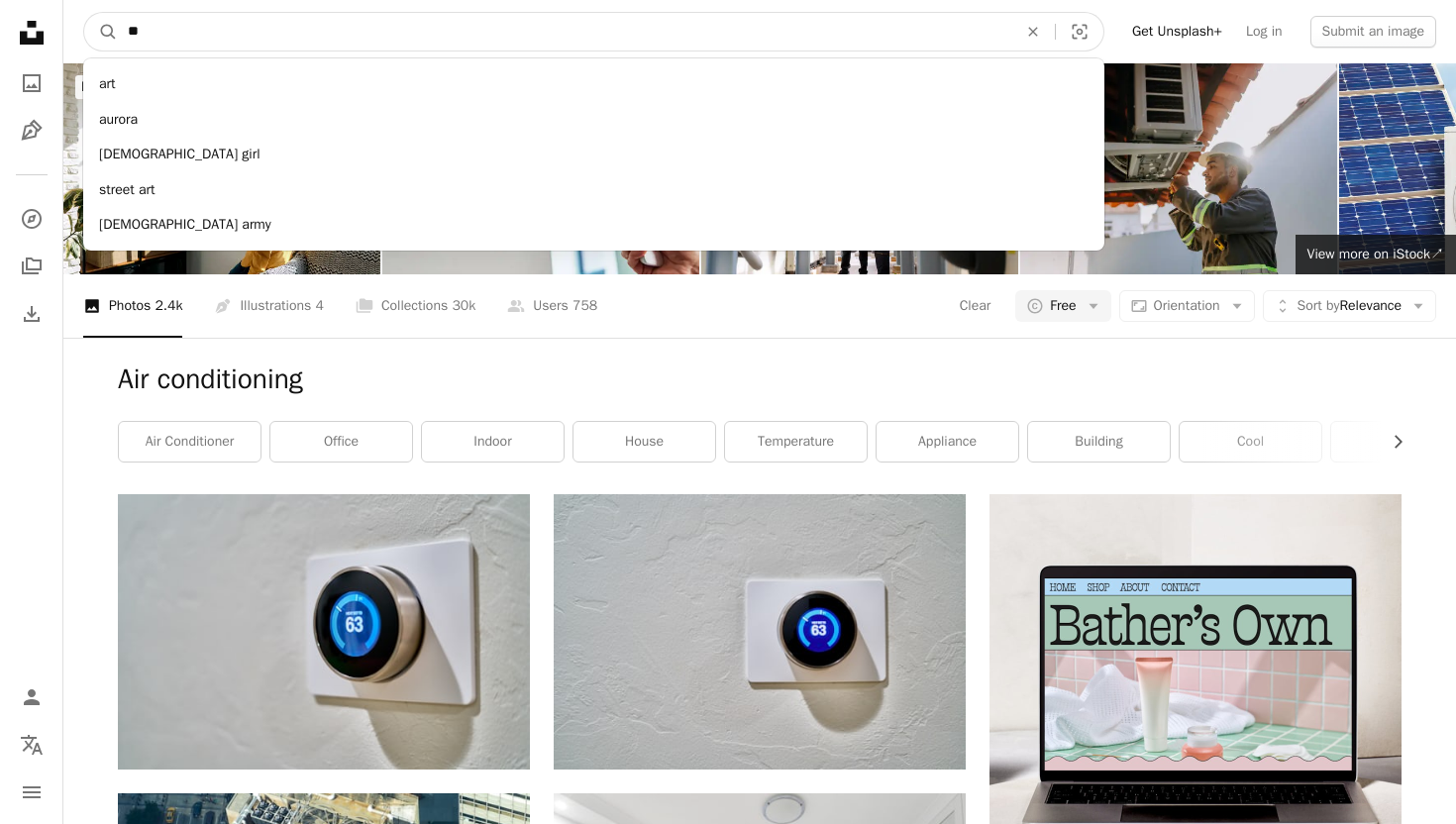 type on "*" 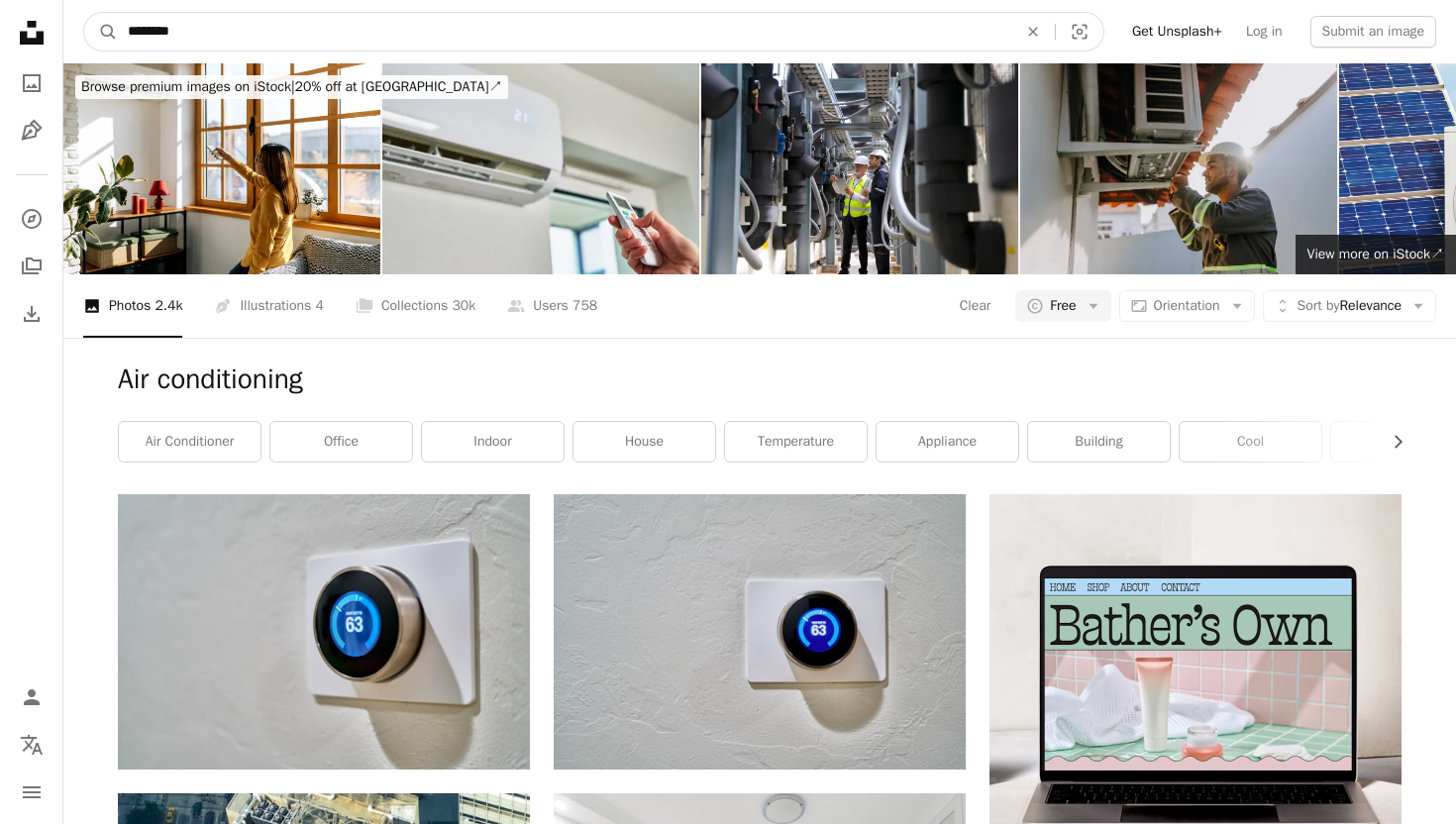 type on "*********" 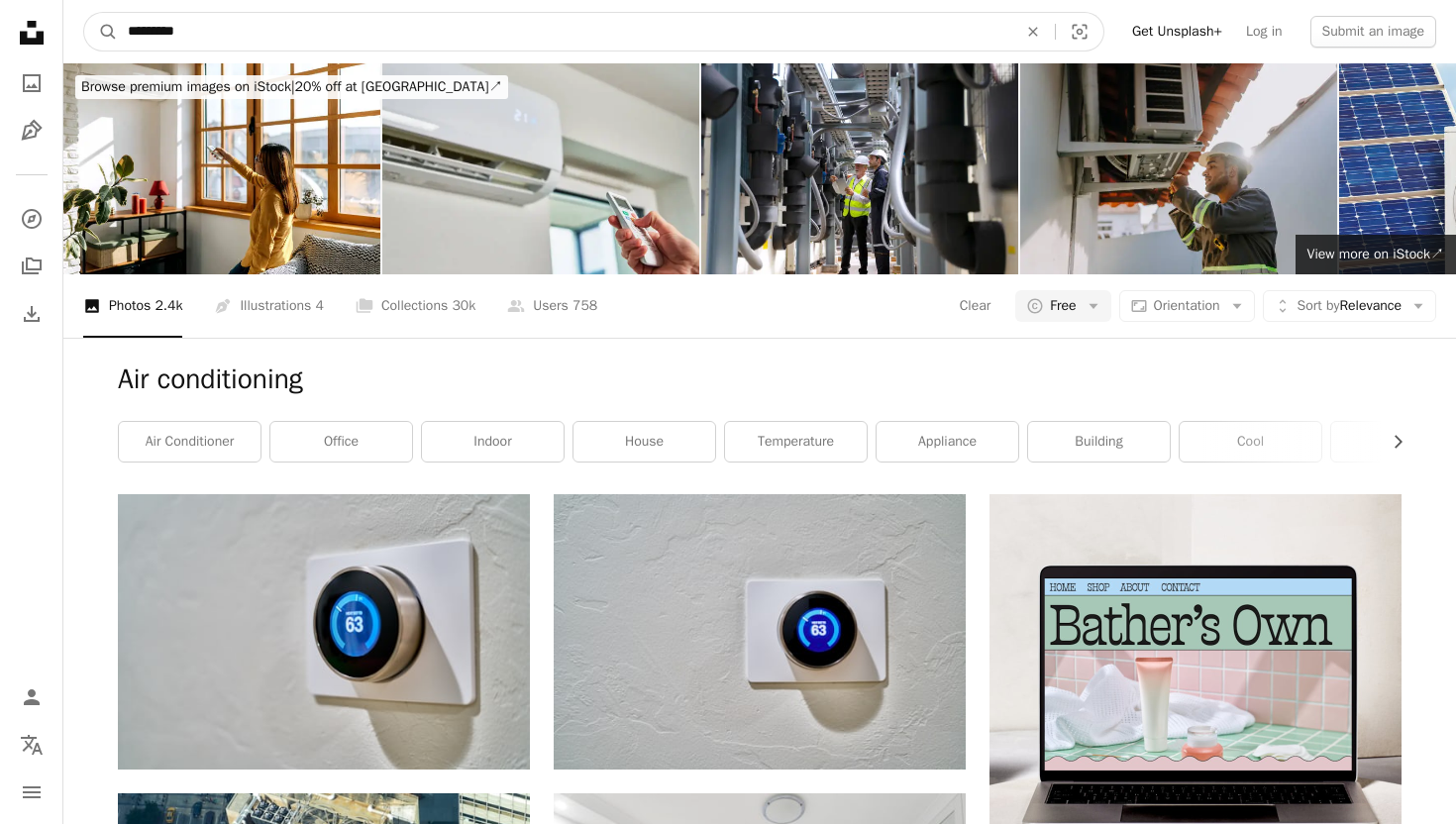click on "A magnifying glass" at bounding box center (101, 32) 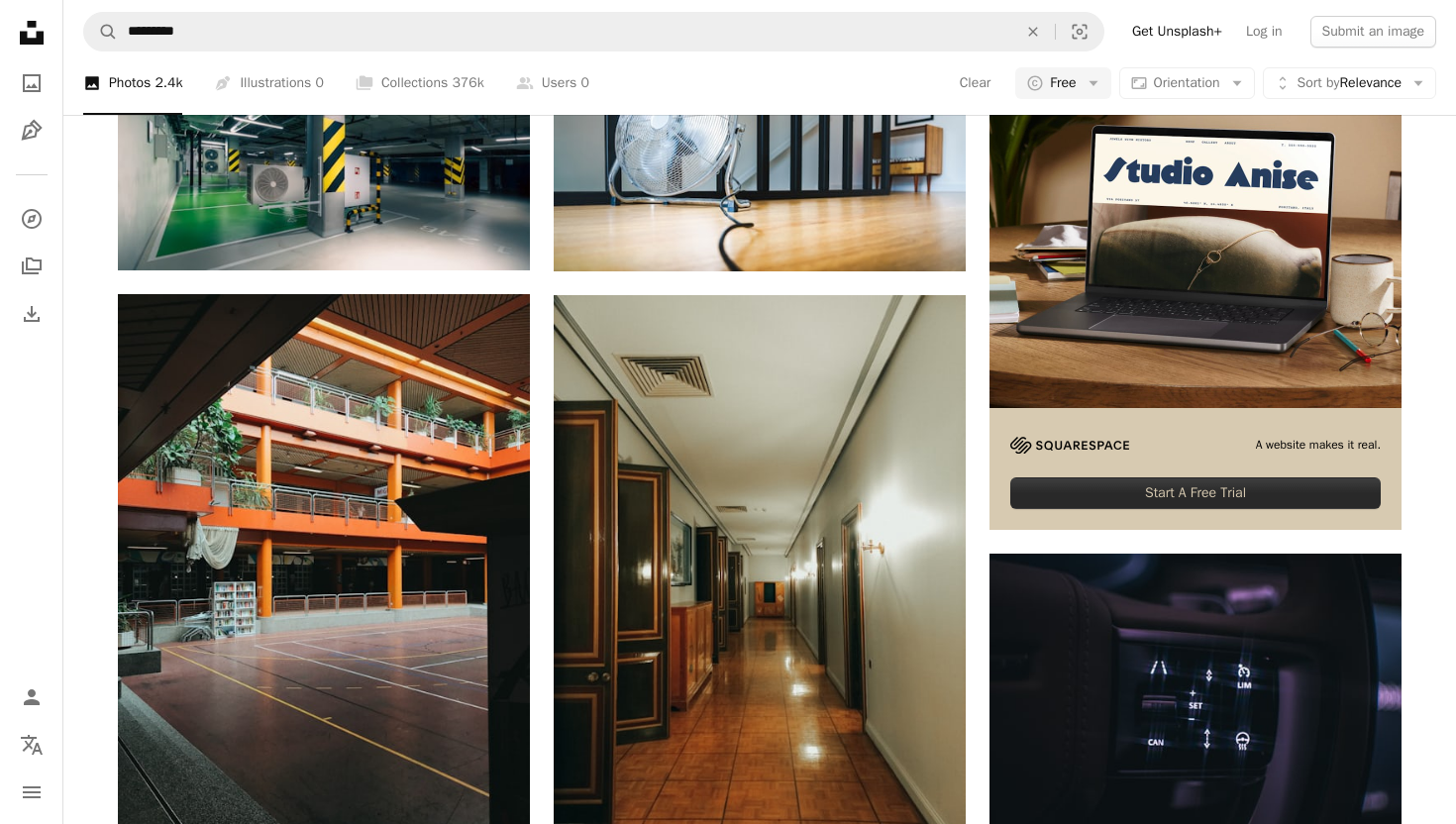 scroll, scrollTop: 0, scrollLeft: 0, axis: both 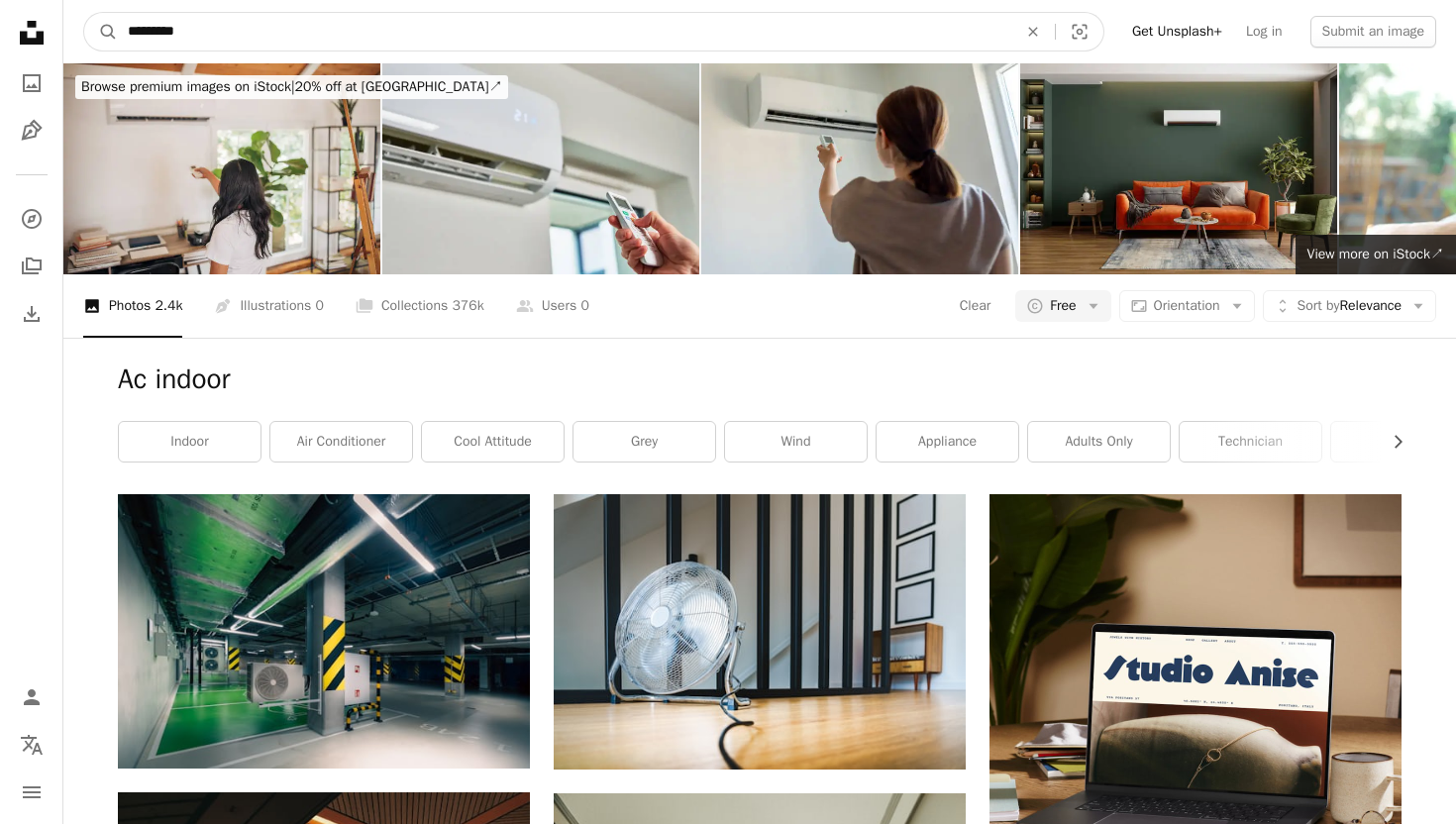 click on "*********" at bounding box center (565, 32) 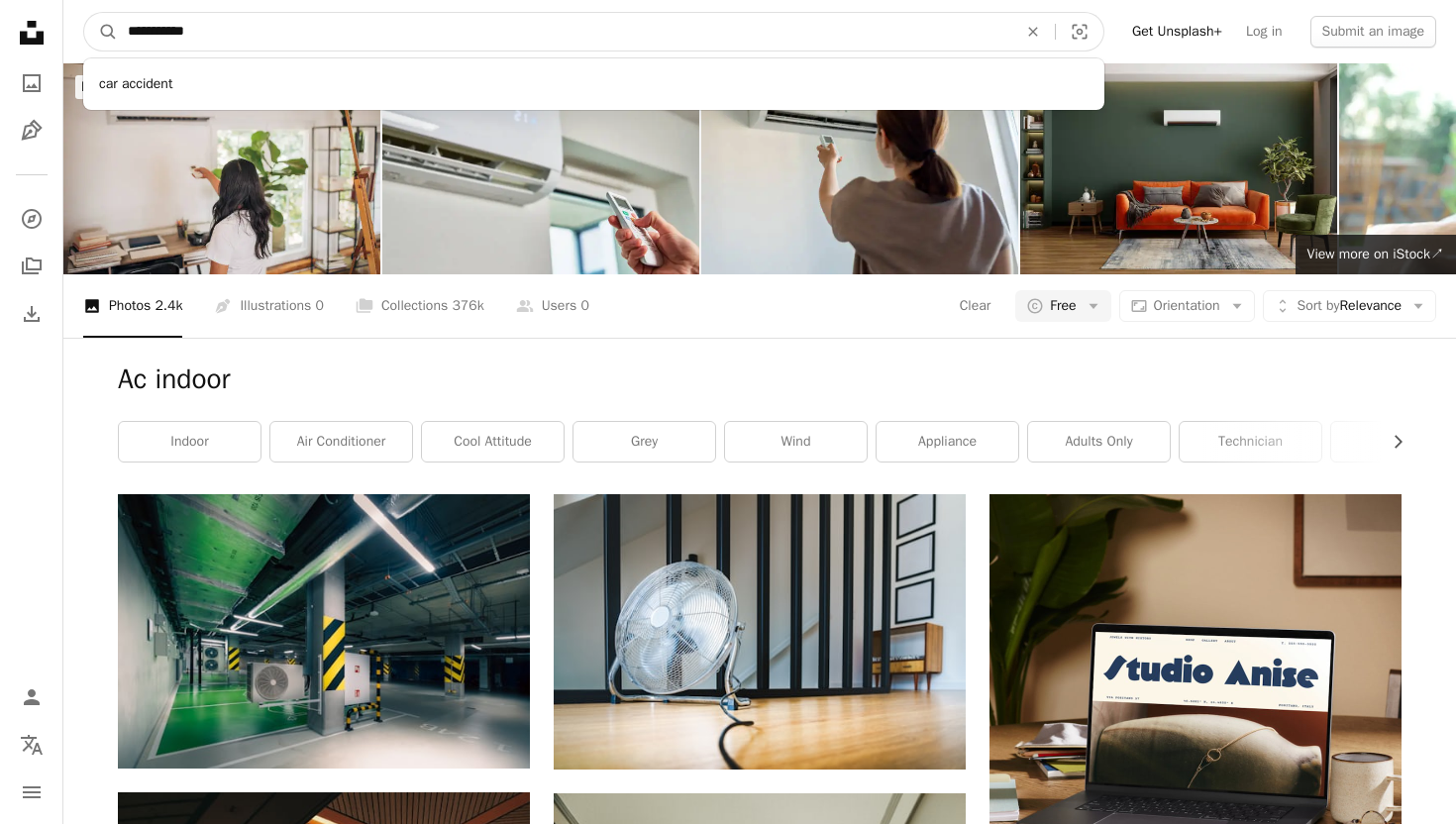type on "**********" 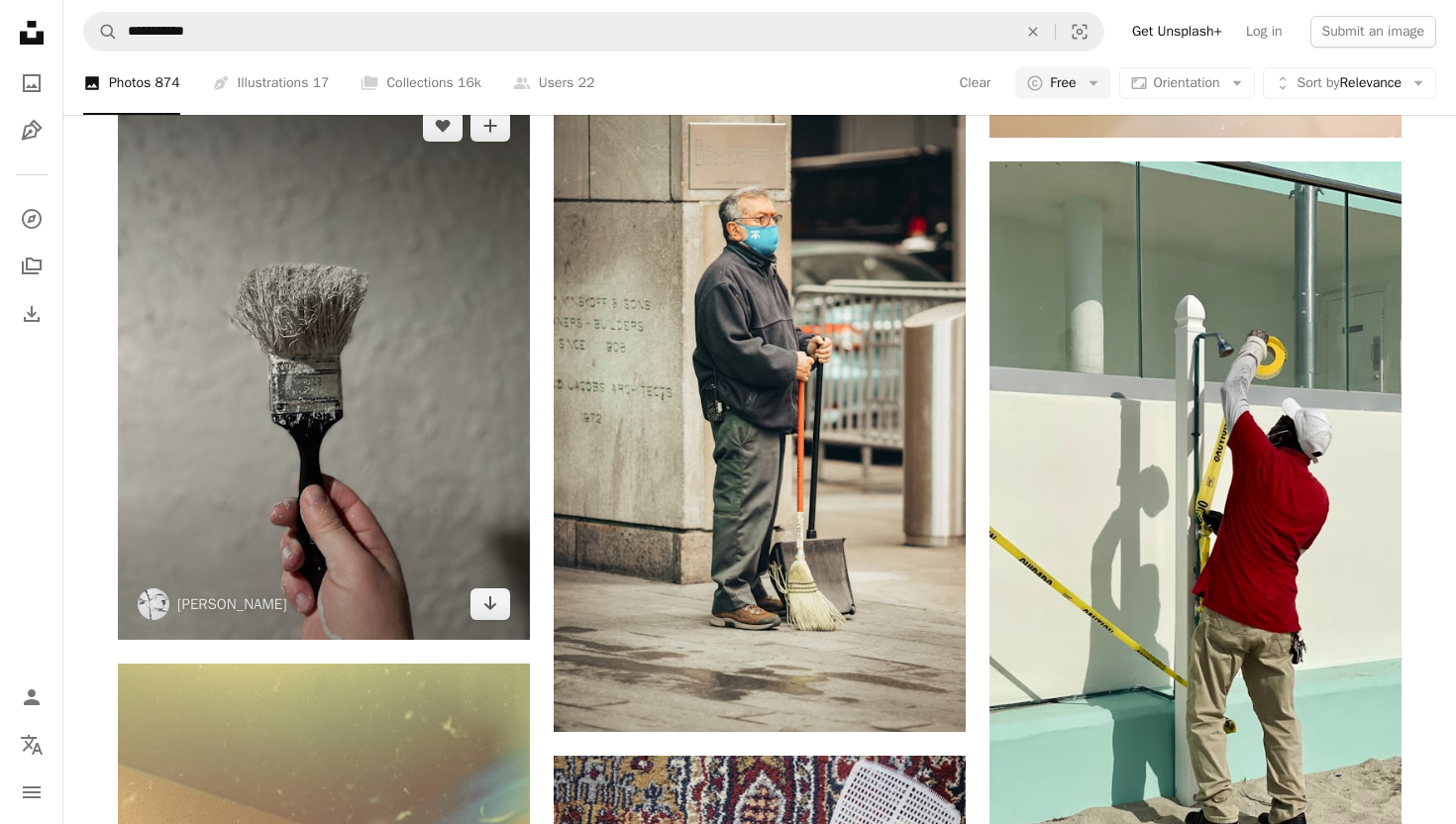 scroll, scrollTop: 5853, scrollLeft: 0, axis: vertical 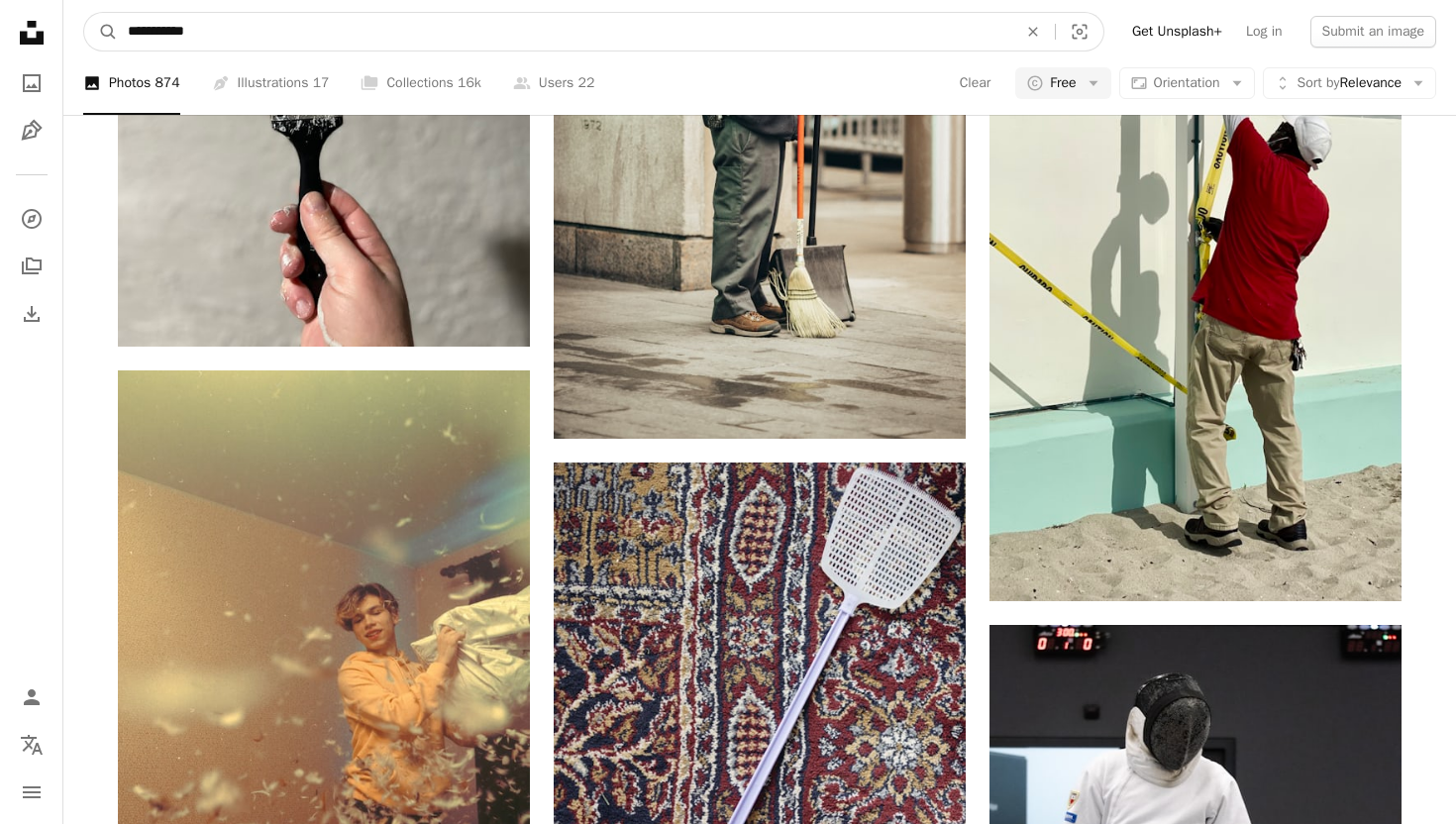 click on "**********" at bounding box center (565, 32) 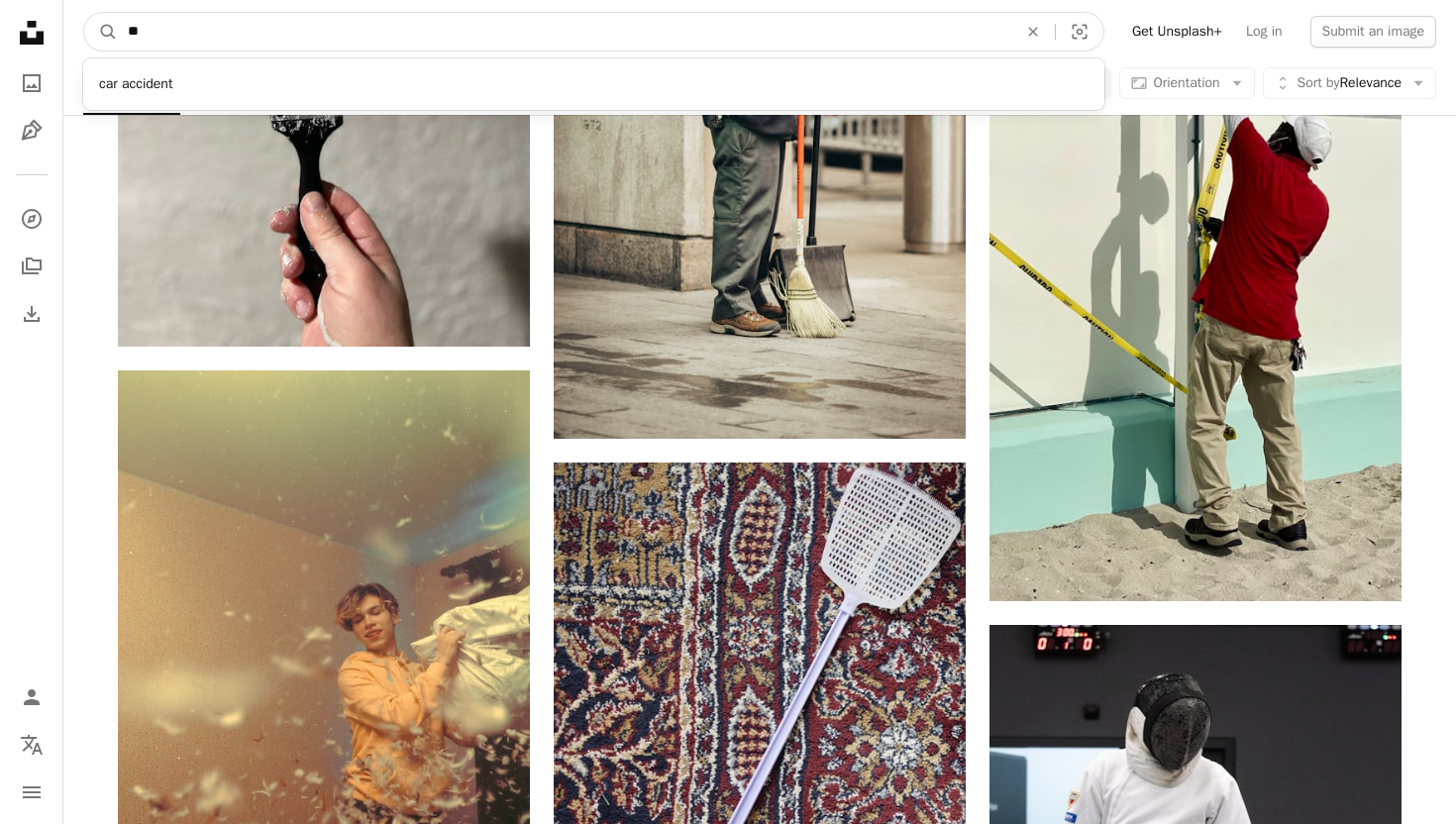 type on "*" 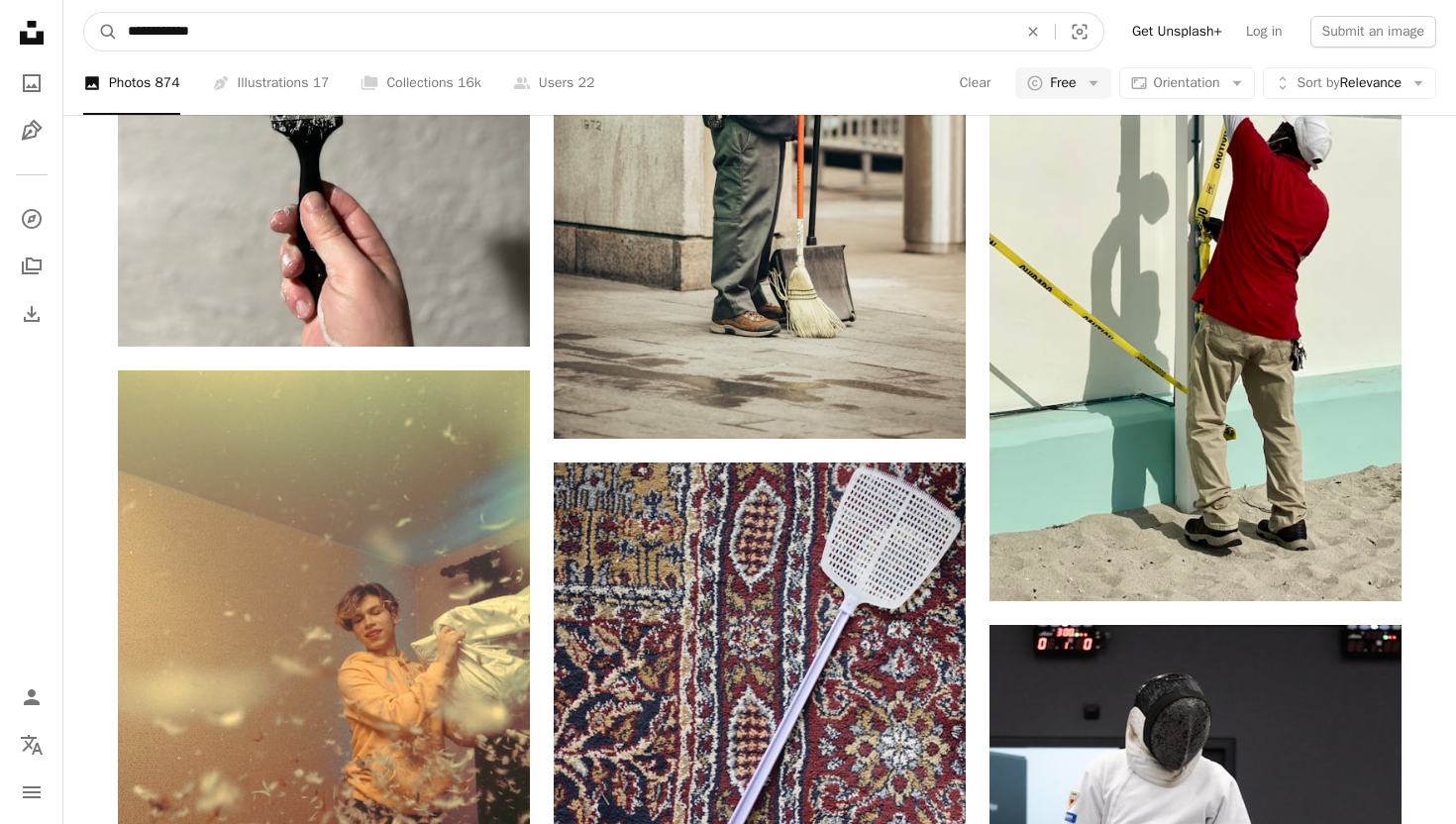 type on "**********" 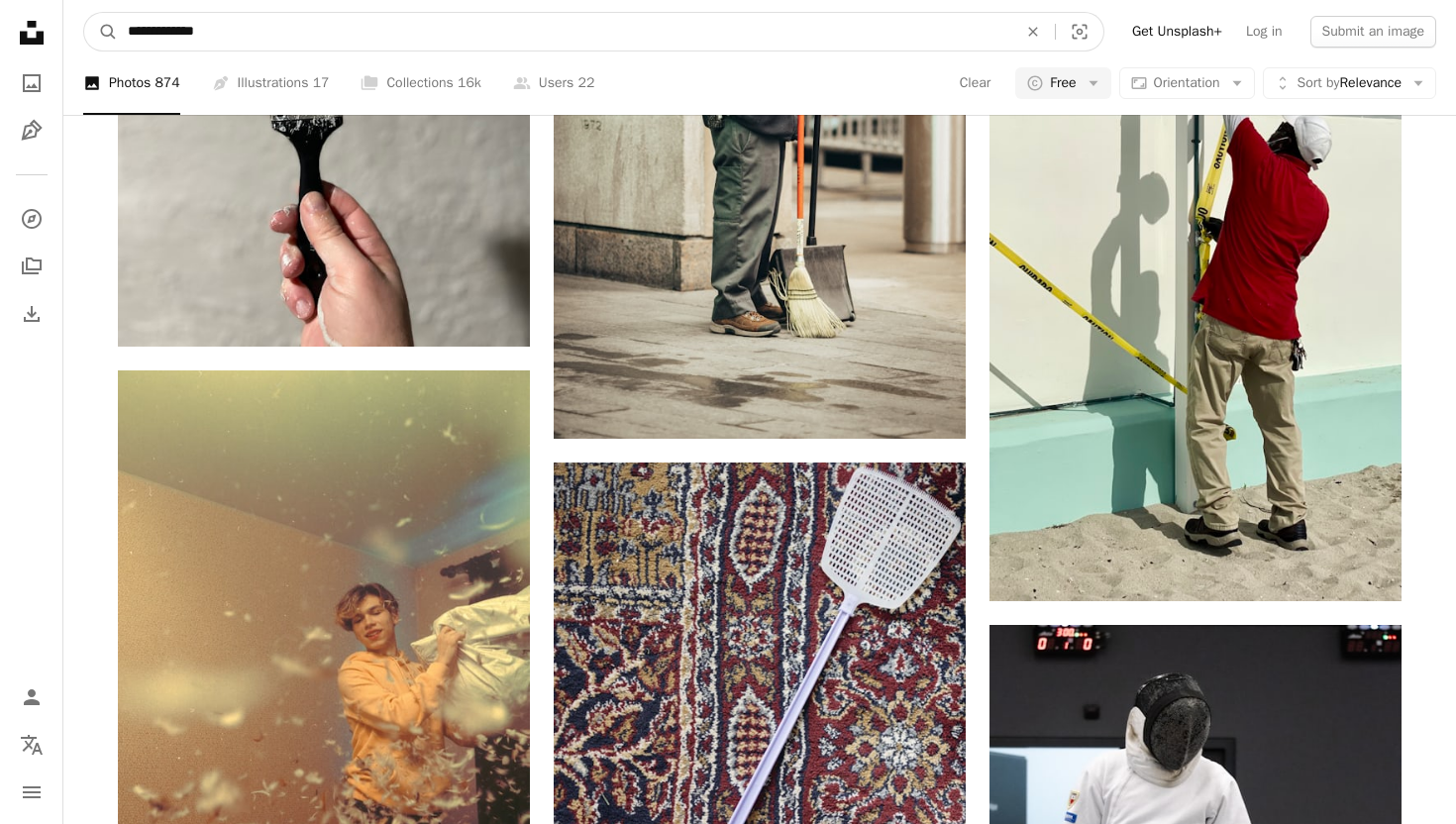 click on "A magnifying glass" at bounding box center (101, 32) 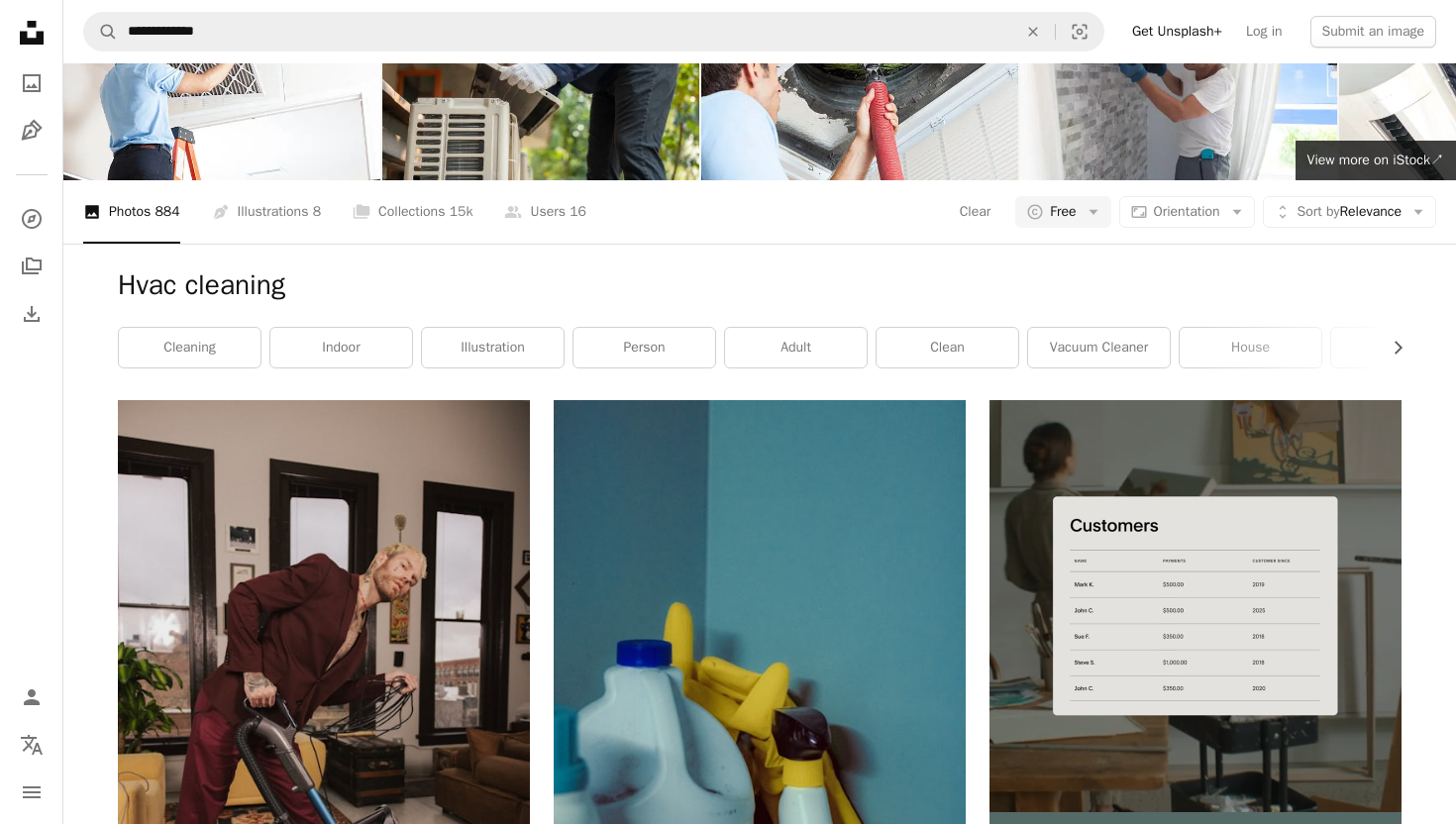 scroll, scrollTop: 0, scrollLeft: 0, axis: both 